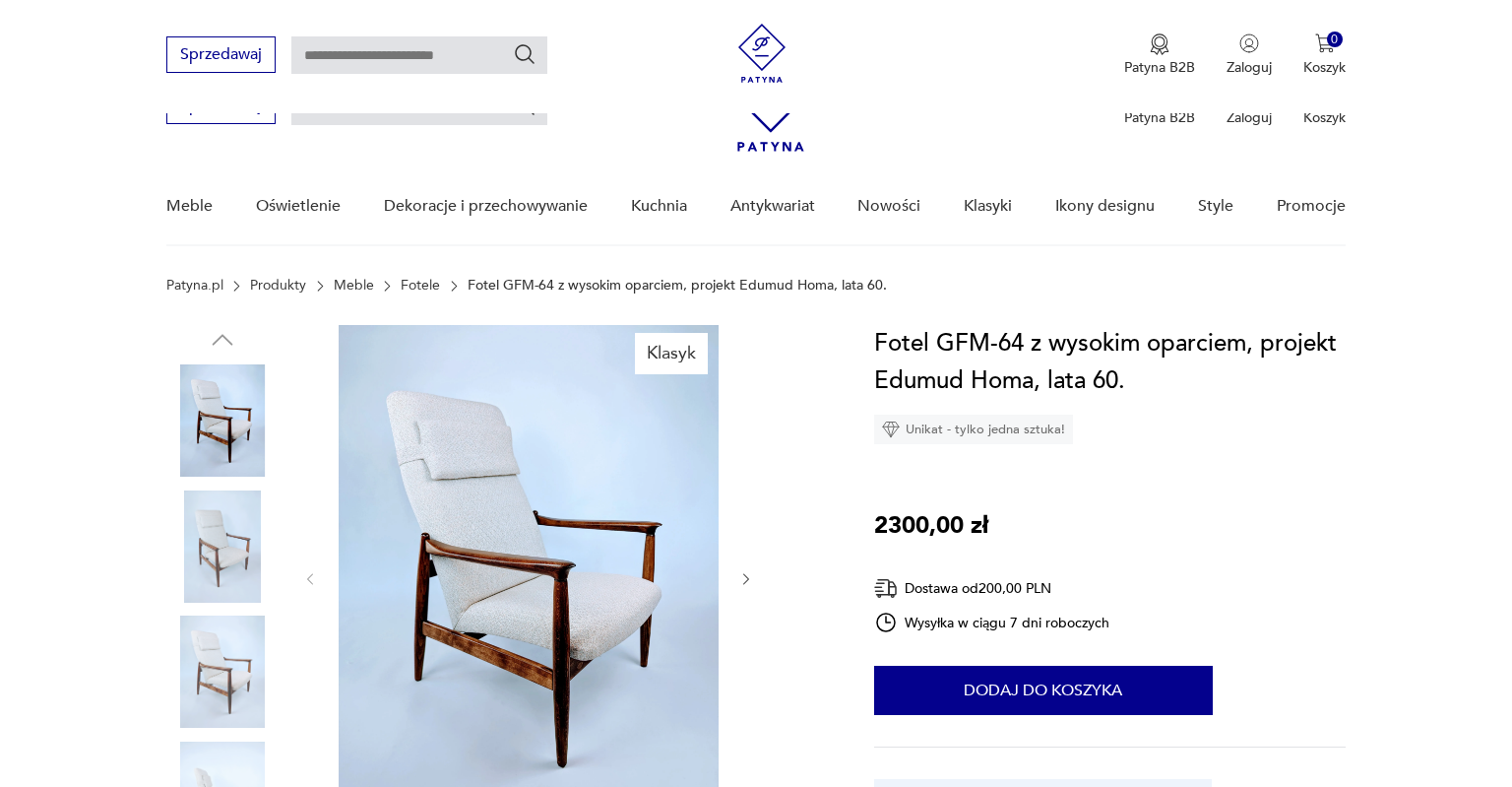 scroll, scrollTop: 208, scrollLeft: 0, axis: vertical 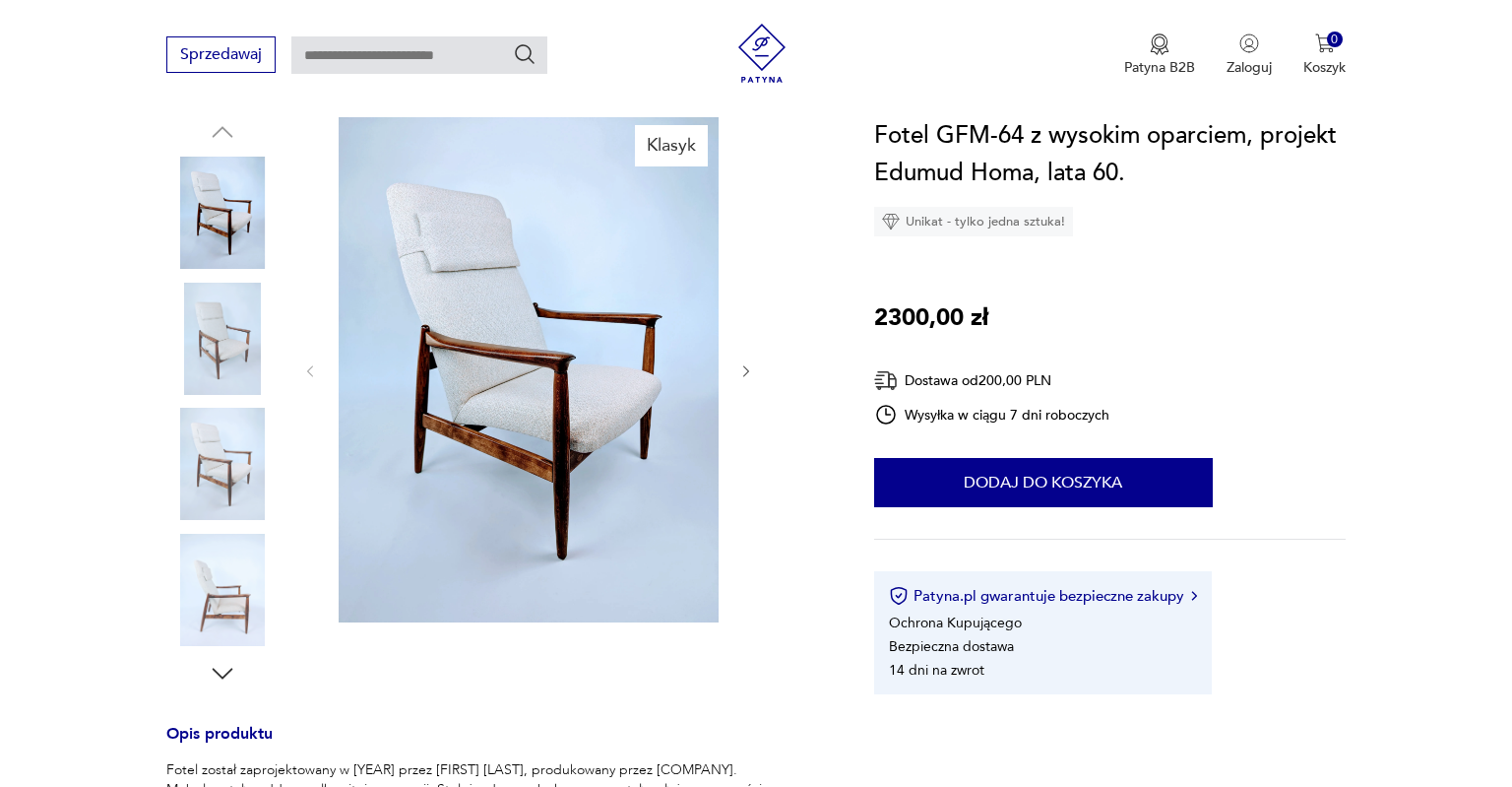 click at bounding box center (222, 339) 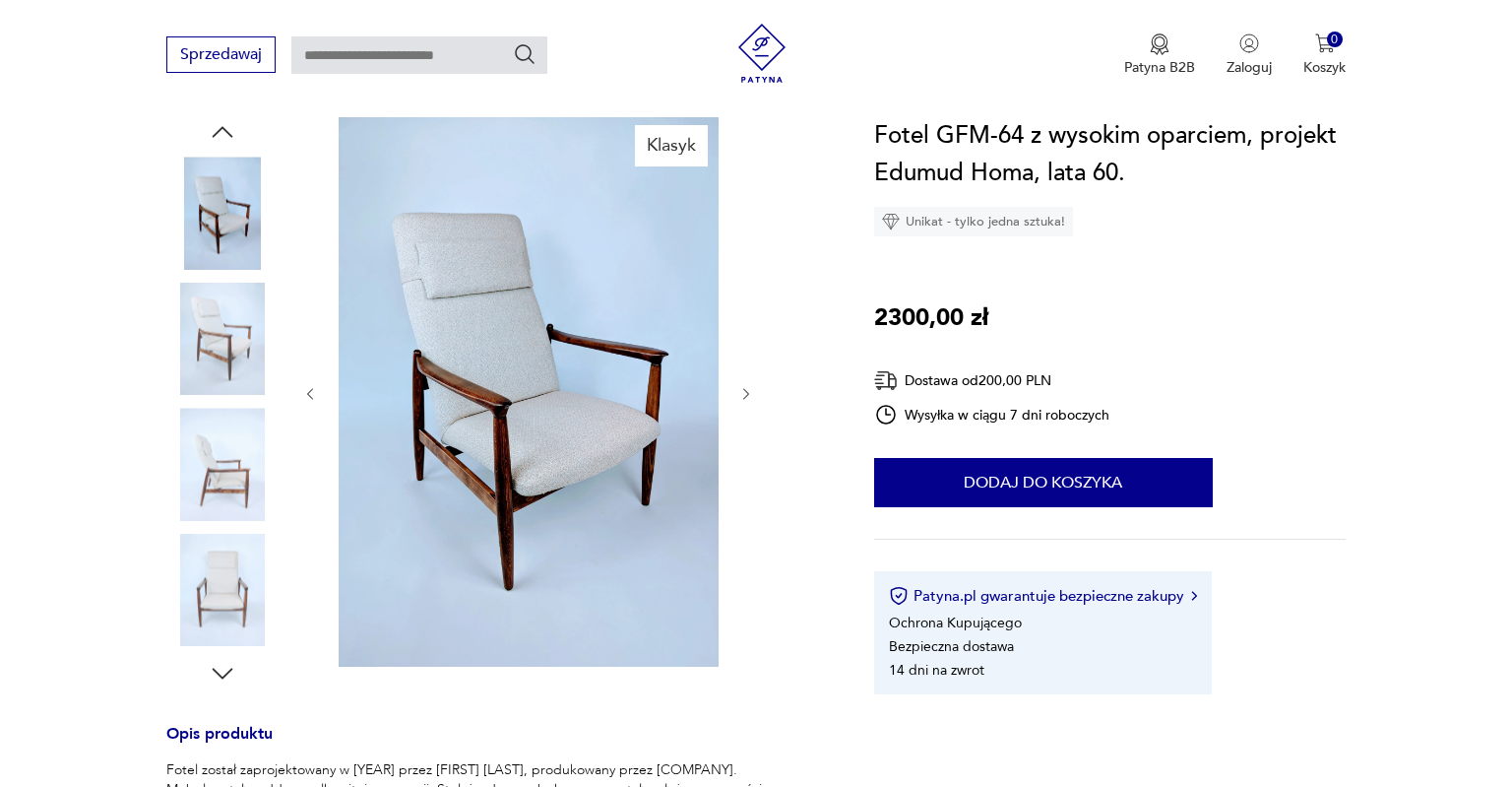 scroll, scrollTop: 0, scrollLeft: 0, axis: both 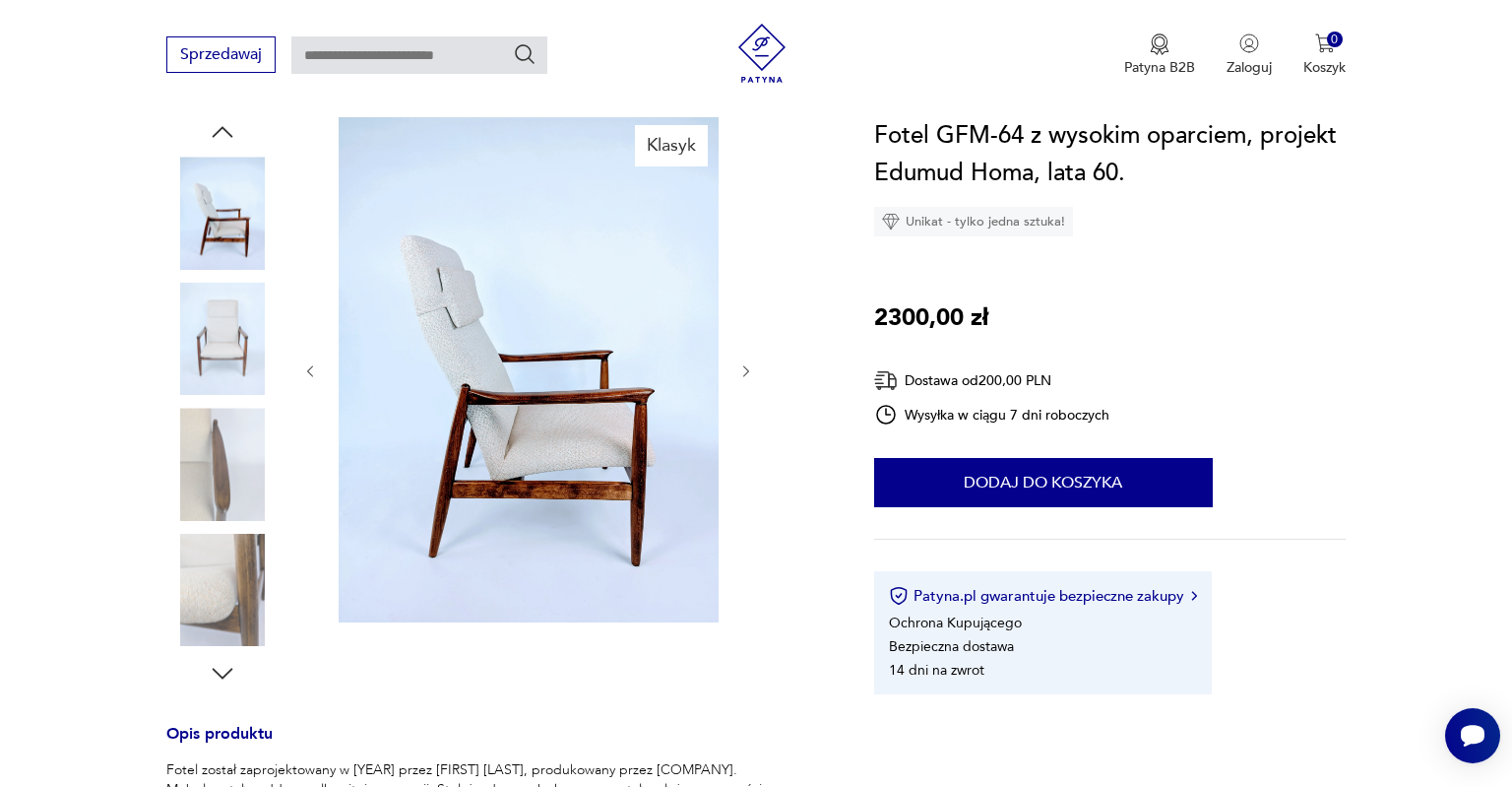 click at bounding box center (222, 590) 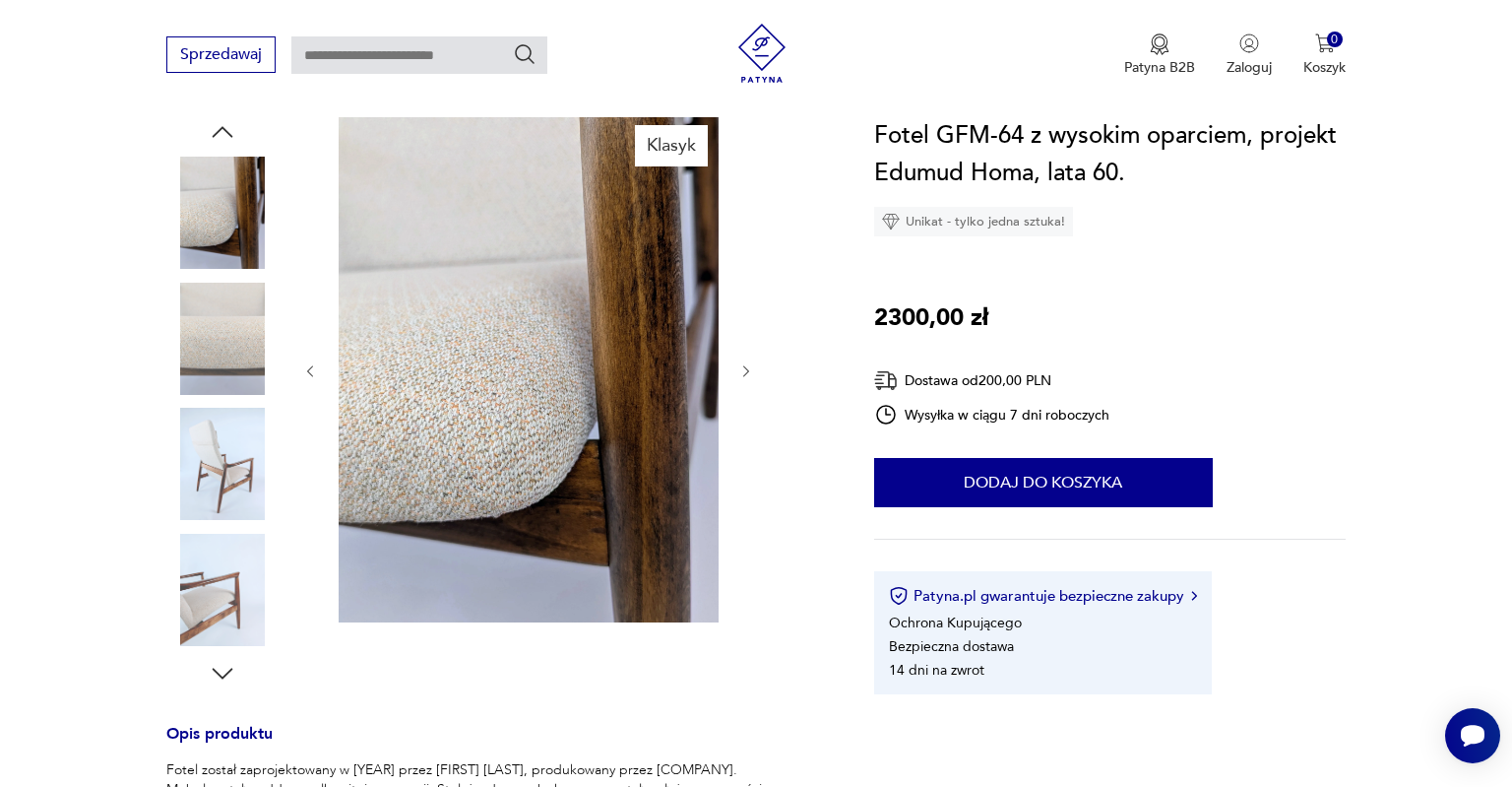 scroll, scrollTop: 936, scrollLeft: 0, axis: vertical 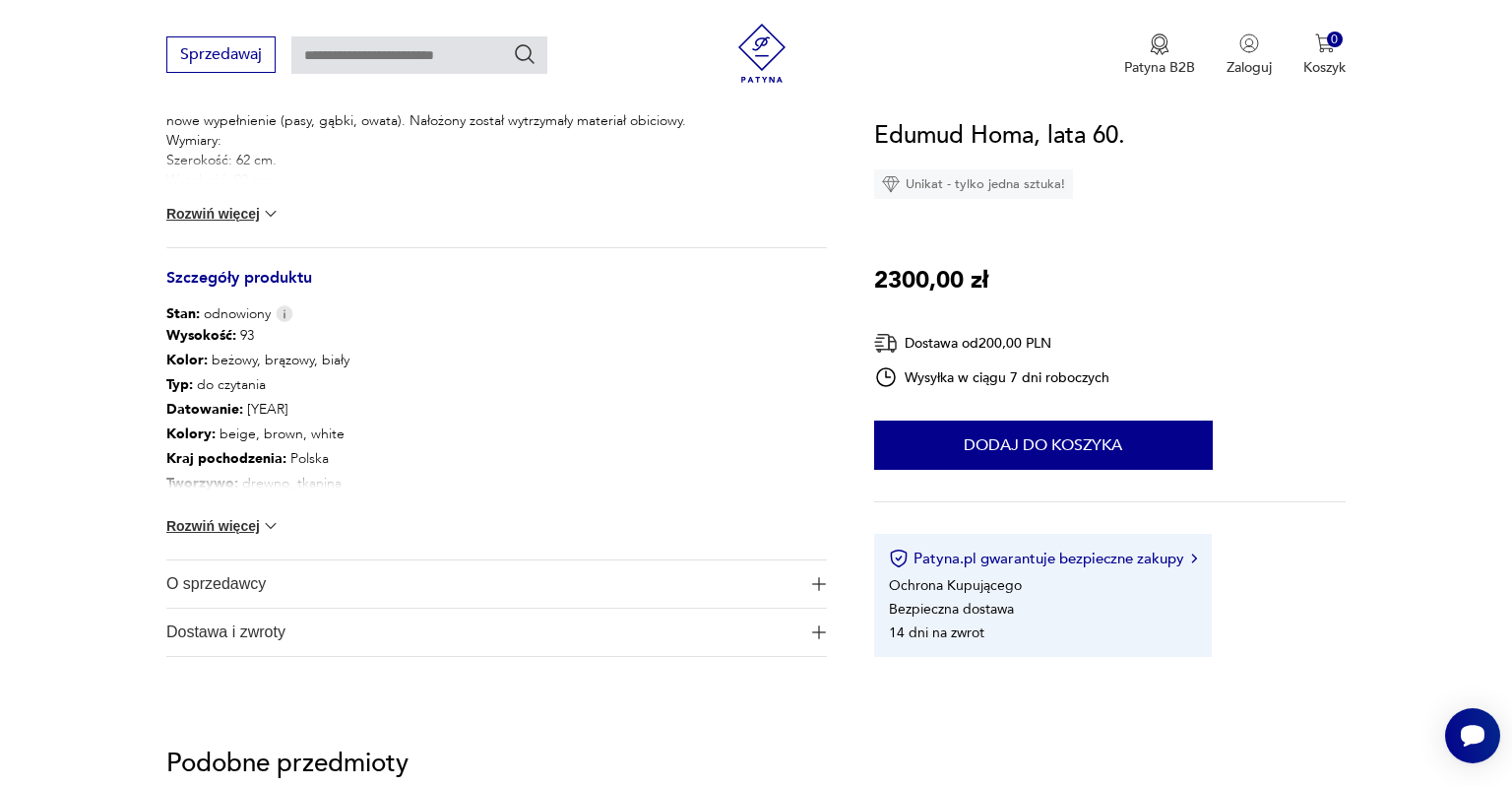 click on "Rozwiń więcej" at bounding box center (223, 526) 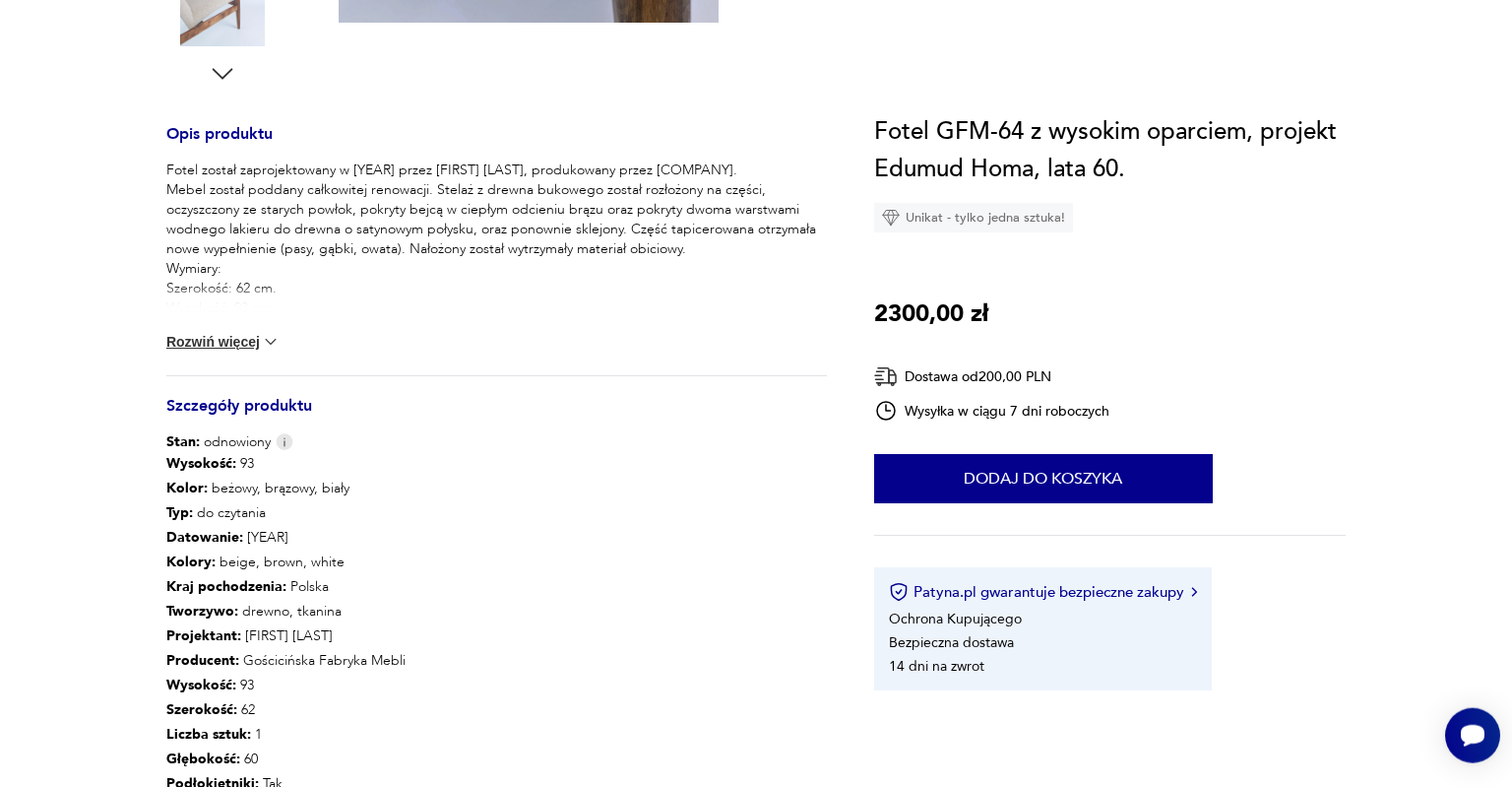 scroll, scrollTop: 0, scrollLeft: 0, axis: both 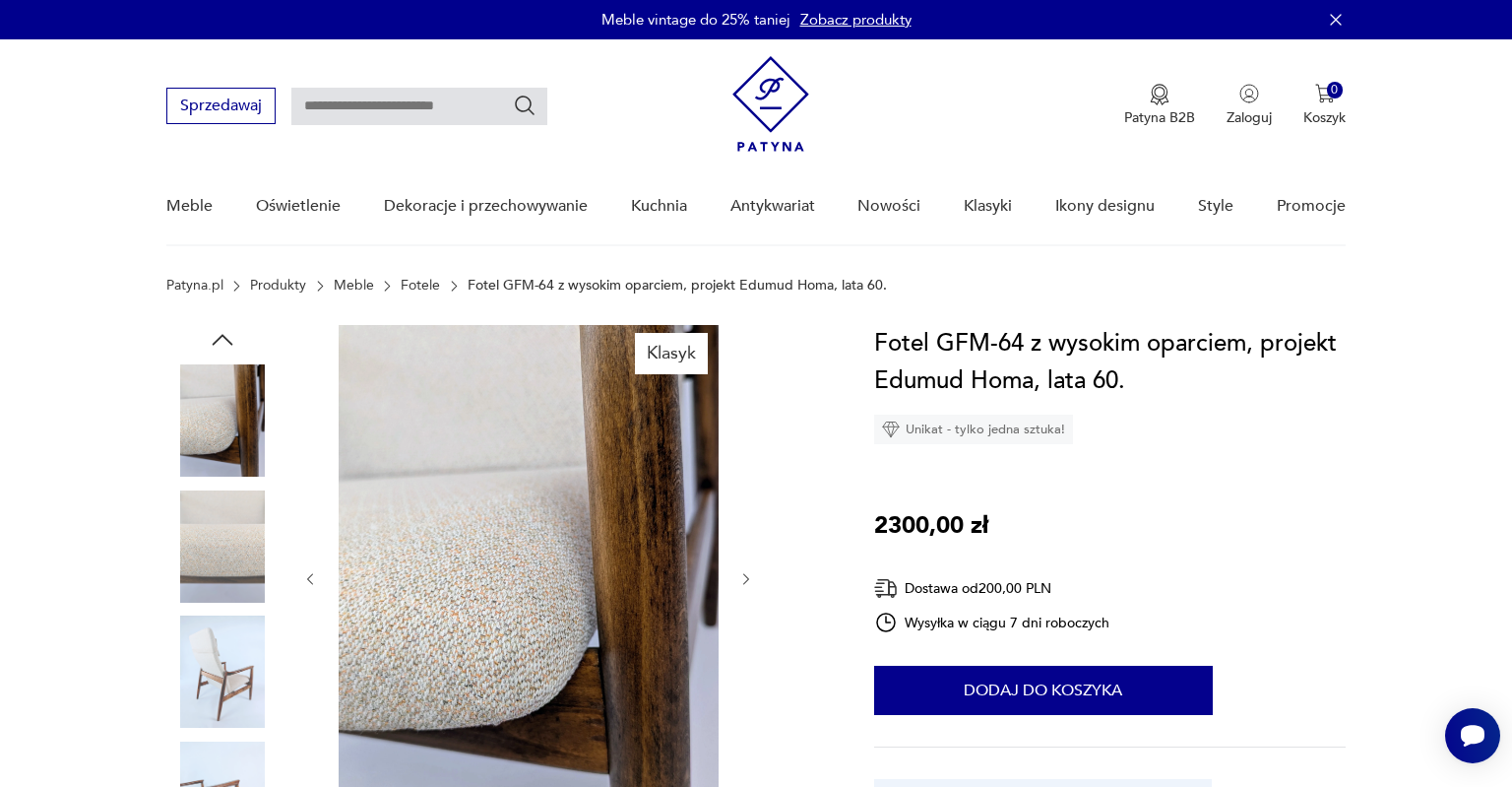 click on "Fotele" at bounding box center (420, 286) 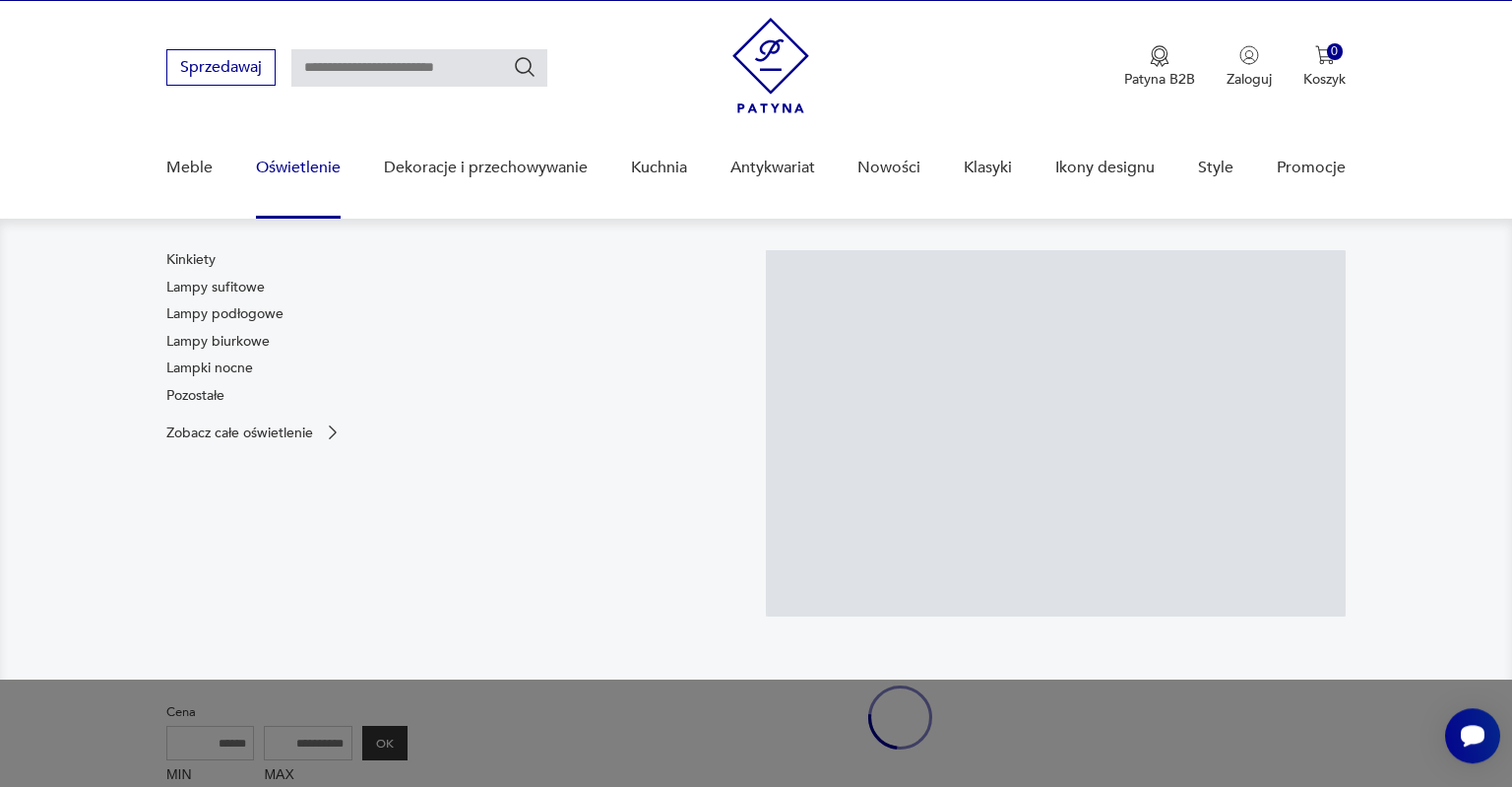 scroll, scrollTop: 39, scrollLeft: 0, axis: vertical 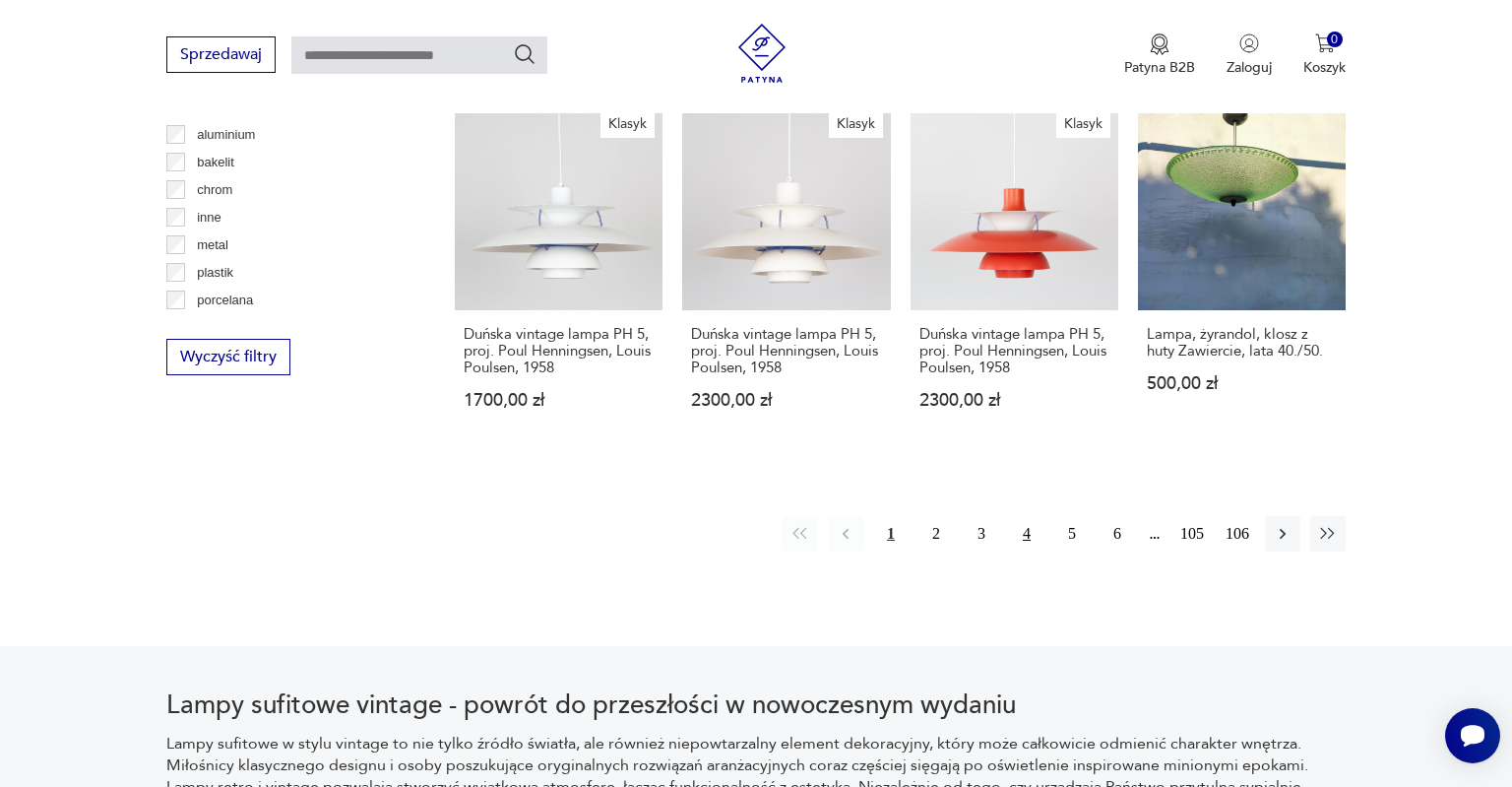 click on "4" at bounding box center (1027, 534) 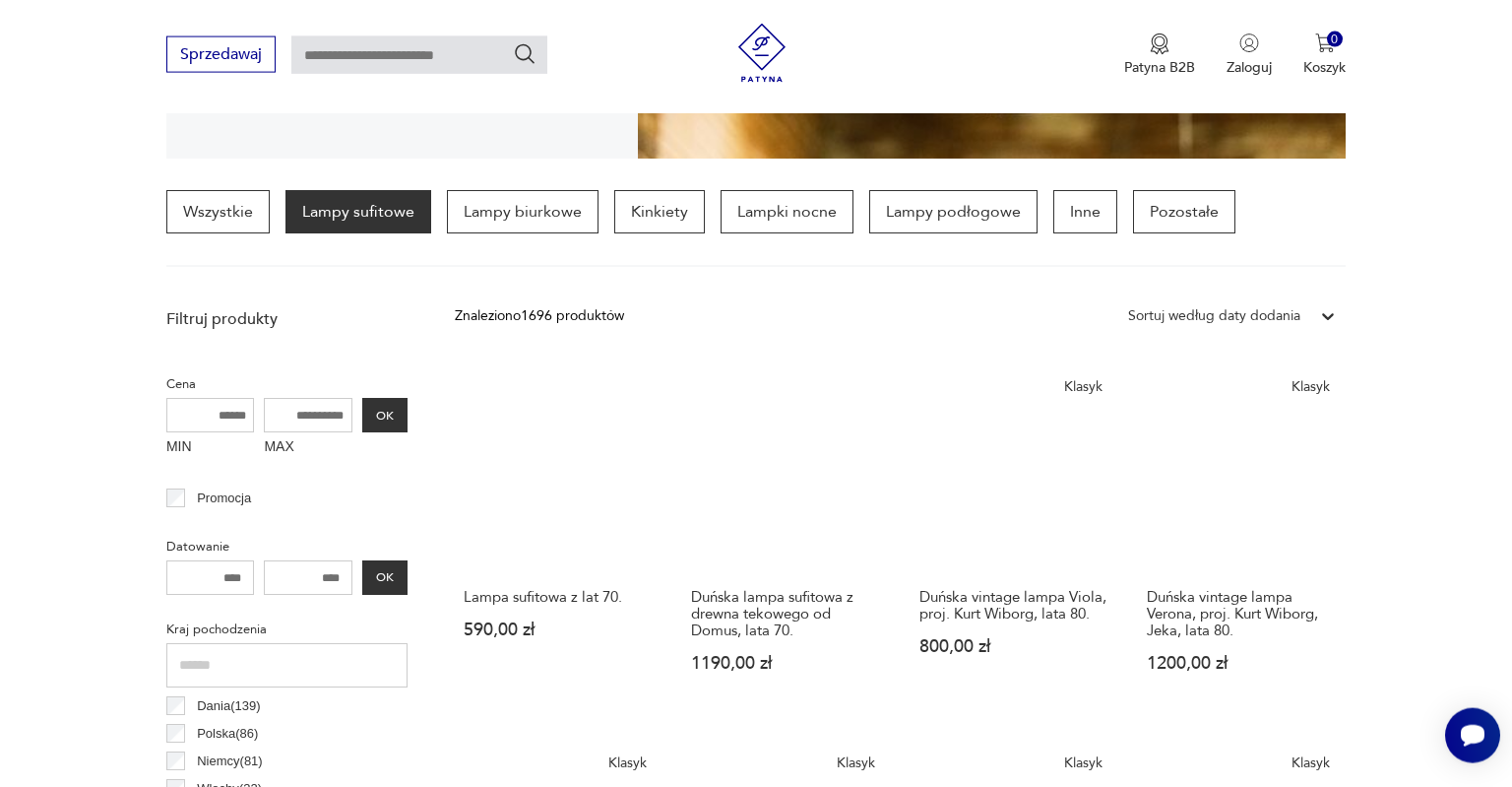 scroll, scrollTop: 775, scrollLeft: 0, axis: vertical 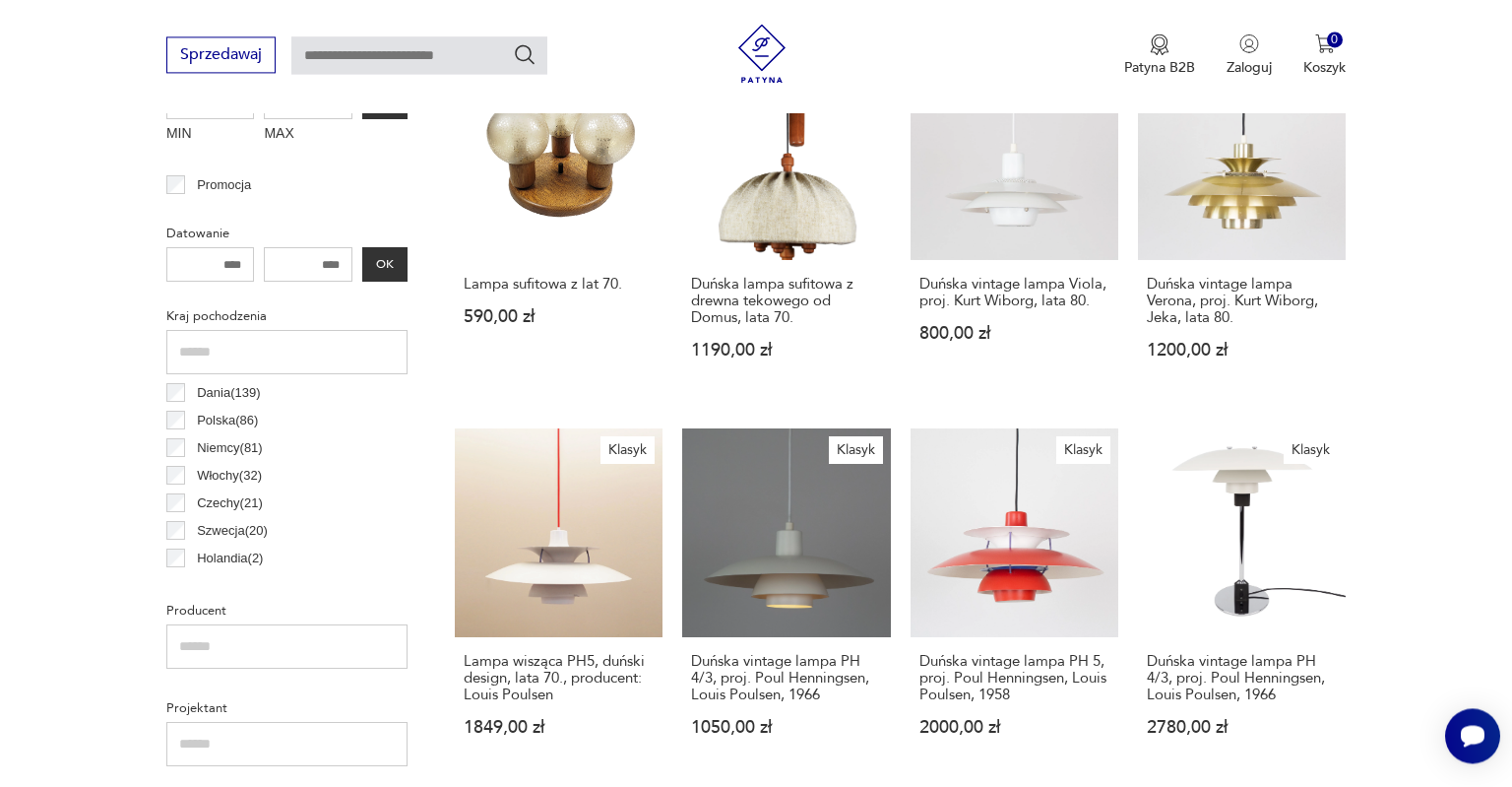 click on "[COUNTRY] ( 86 )" at bounding box center [227, 421] 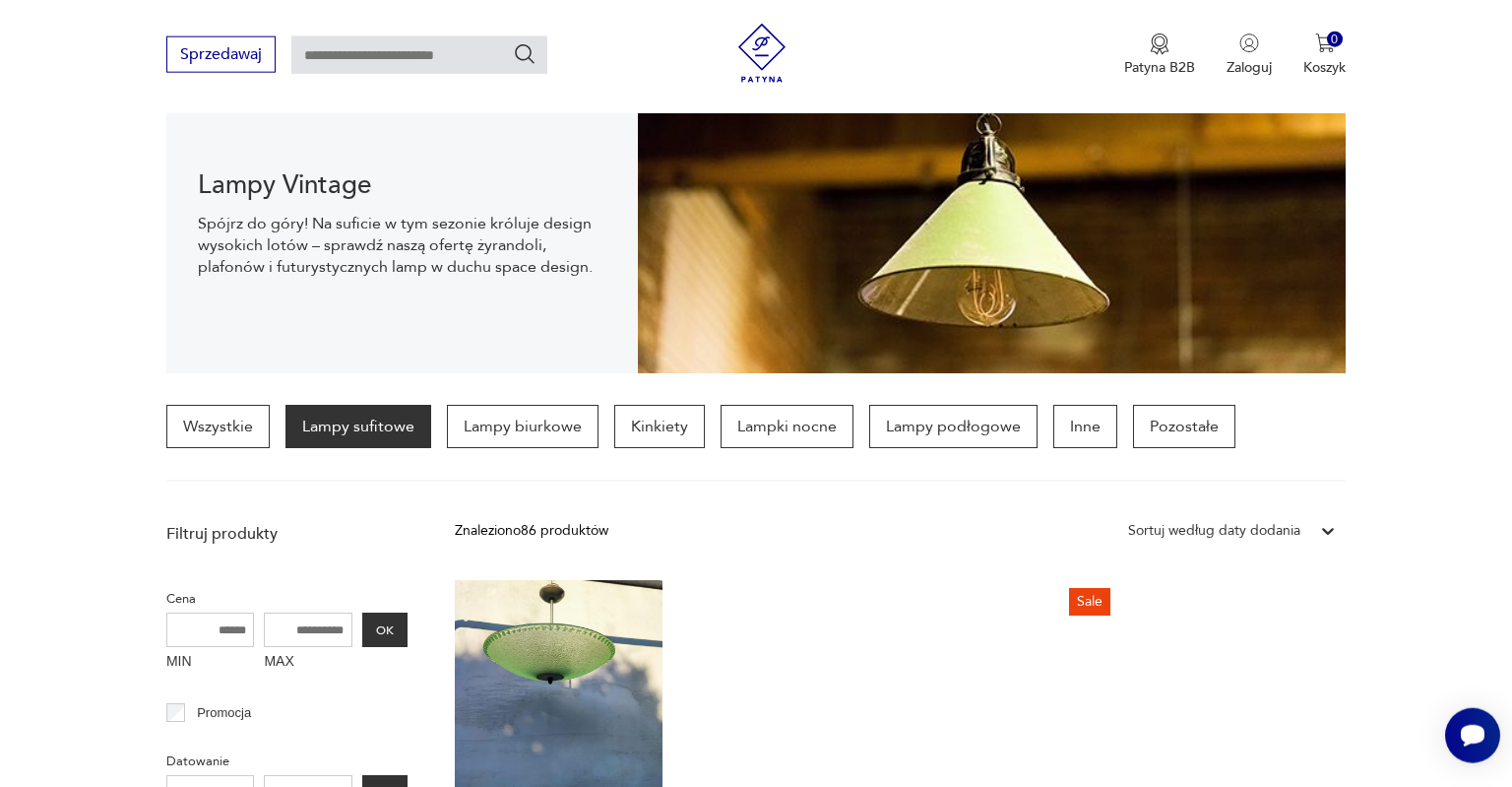 scroll, scrollTop: 0, scrollLeft: 0, axis: both 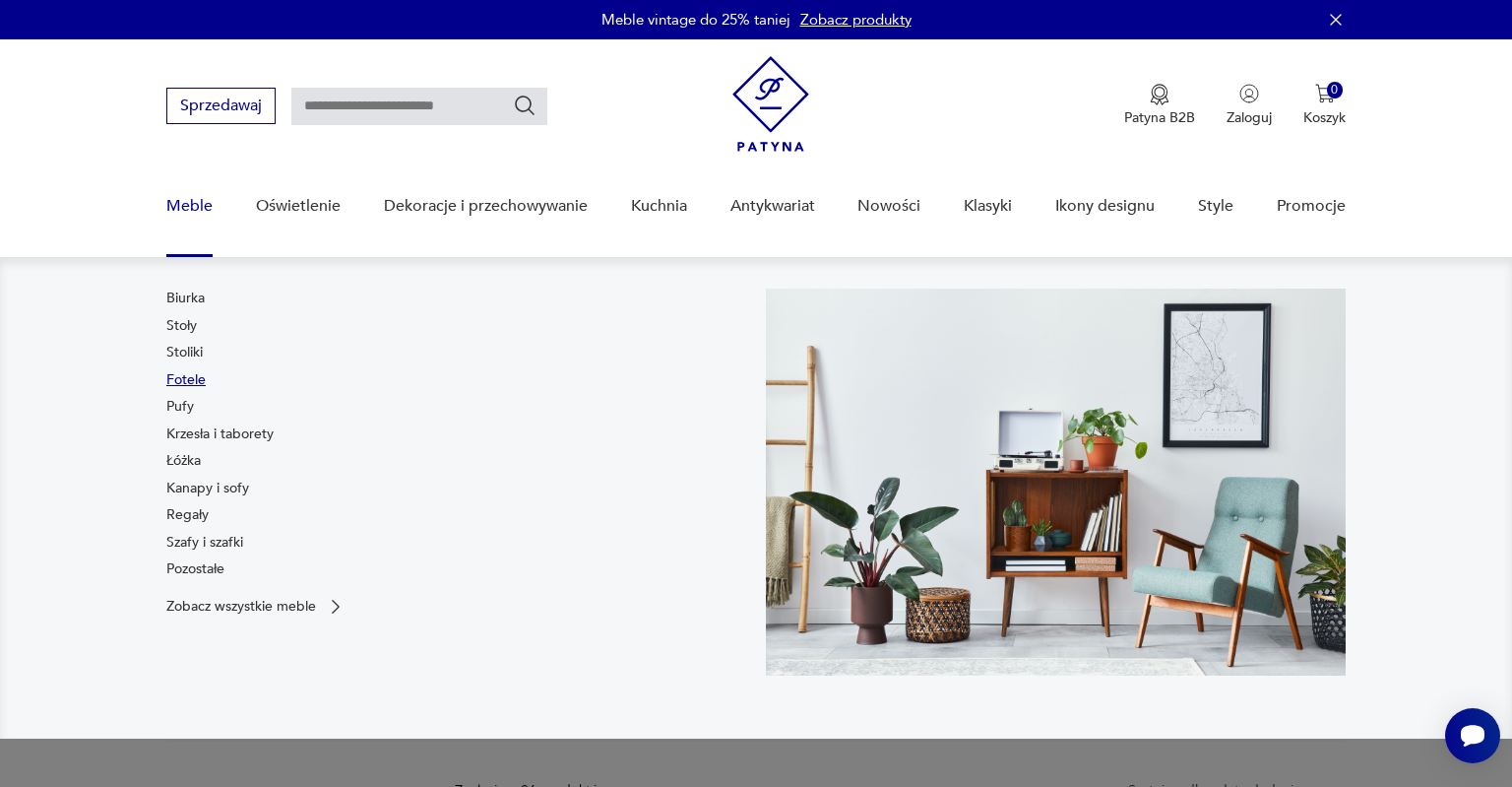 click on "Fotele" at bounding box center [186, 380] 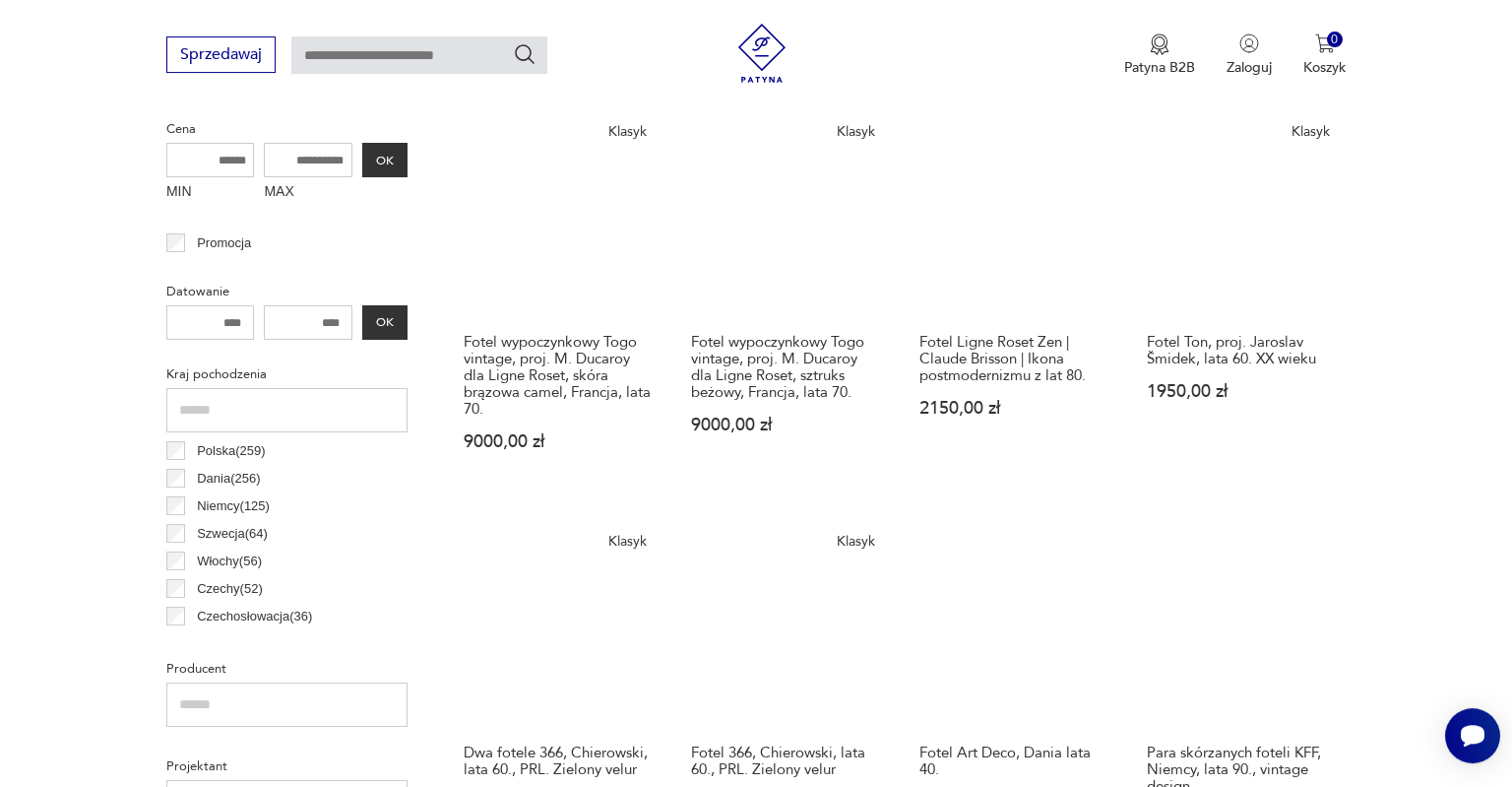 scroll, scrollTop: 831, scrollLeft: 0, axis: vertical 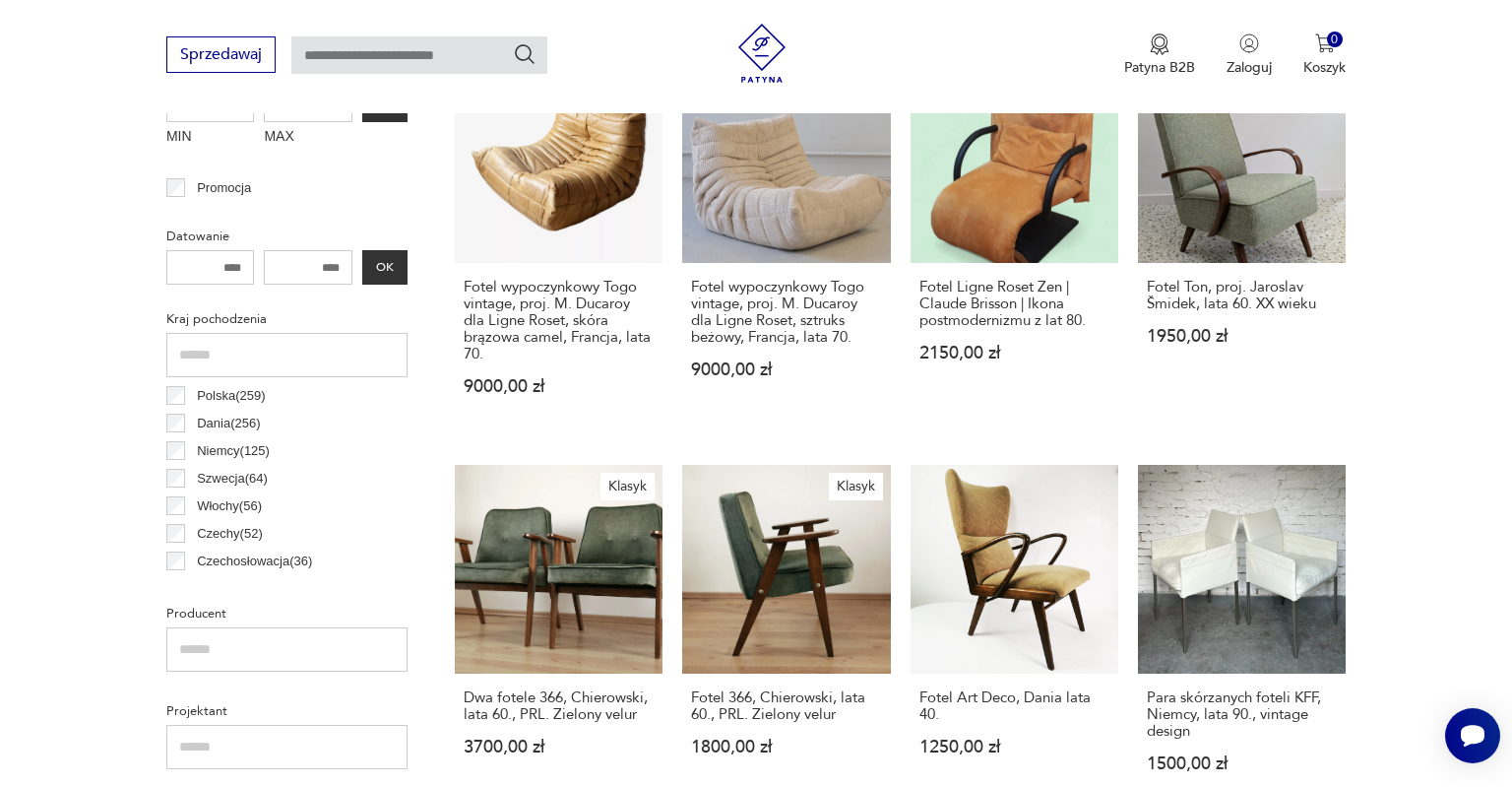 click on "[COUNTRY] ( 259 )" at bounding box center [230, 396] 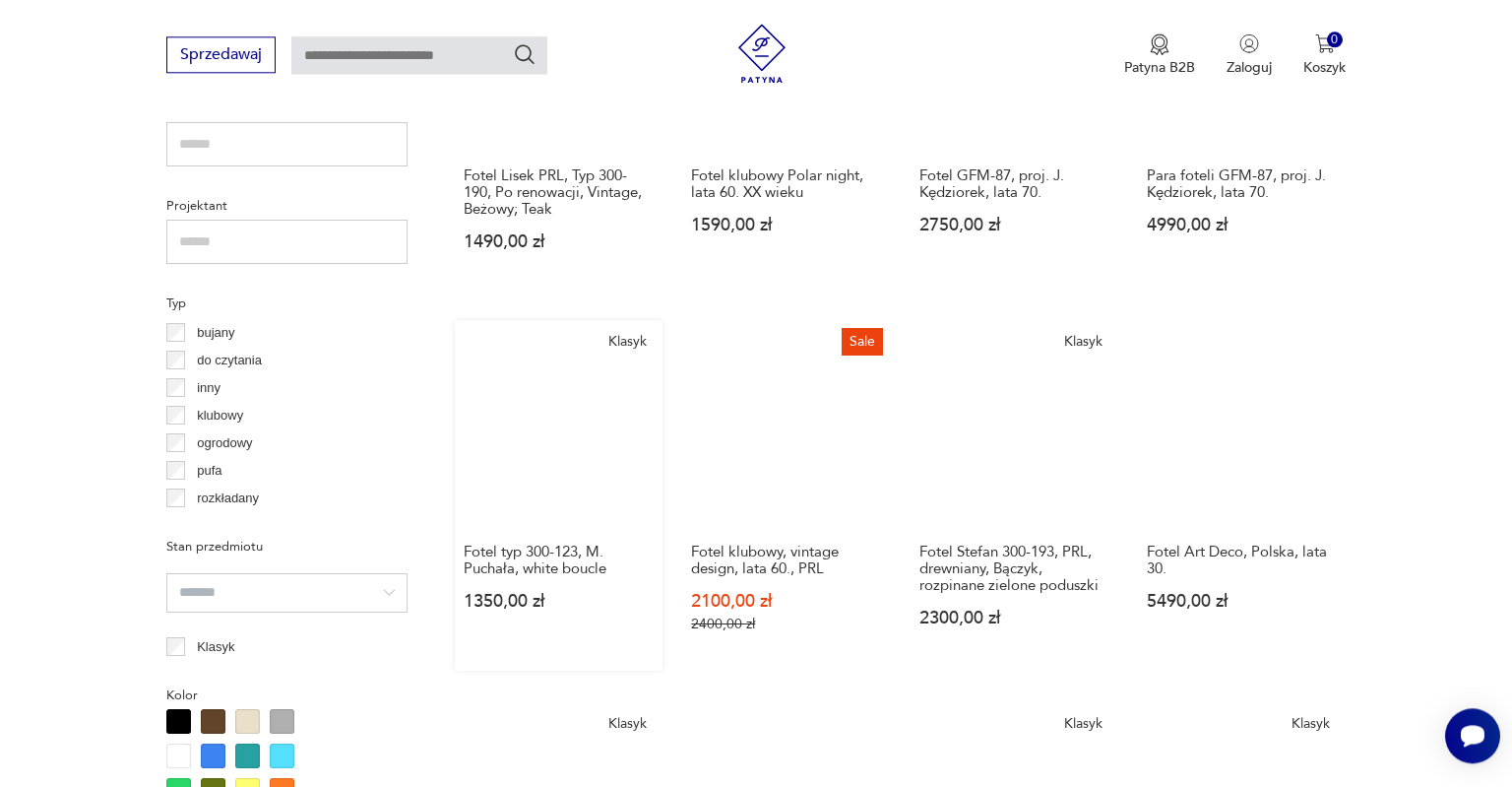scroll, scrollTop: 1352, scrollLeft: 0, axis: vertical 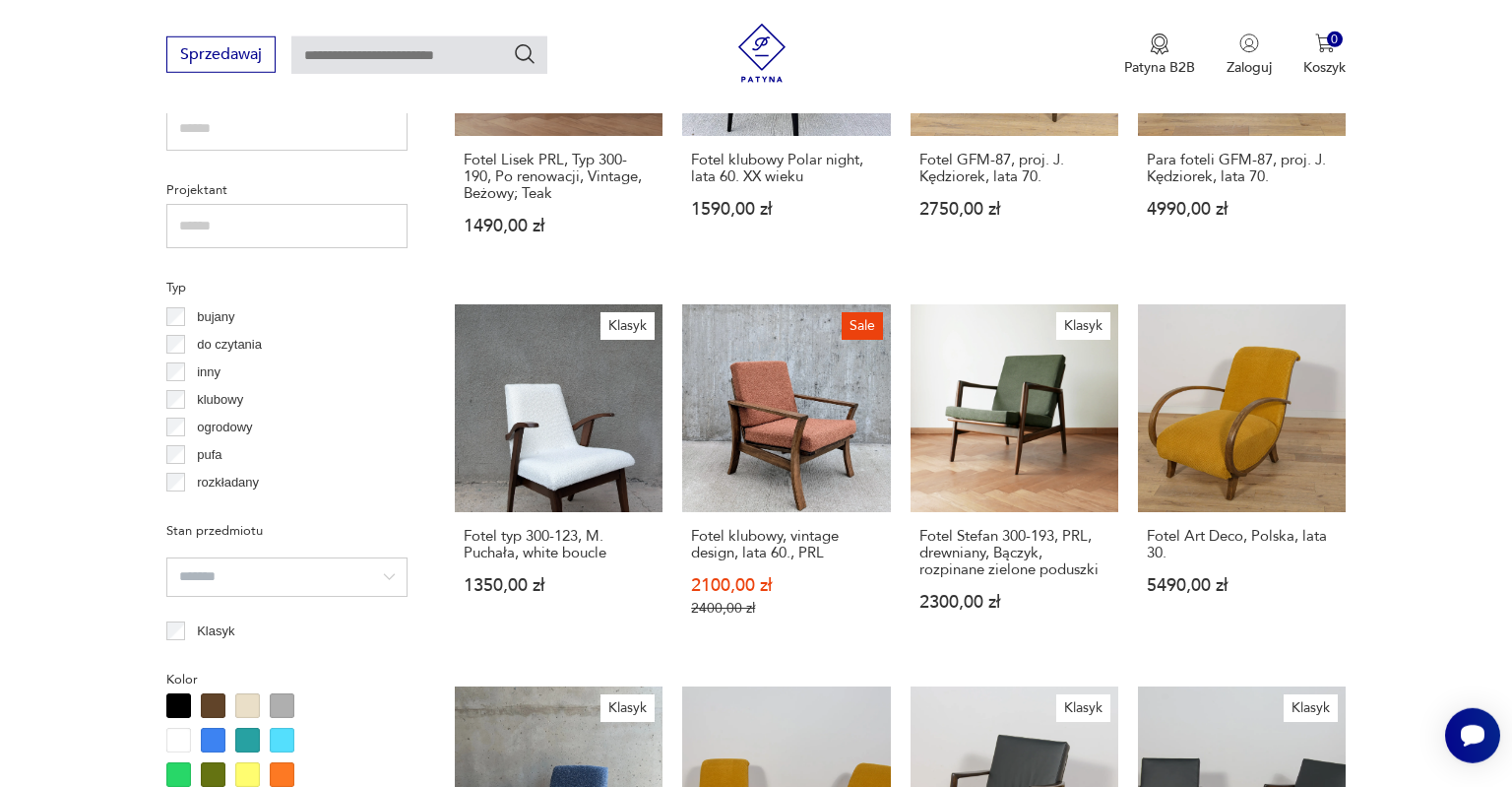 click on "do czytania" at bounding box center [229, 345] 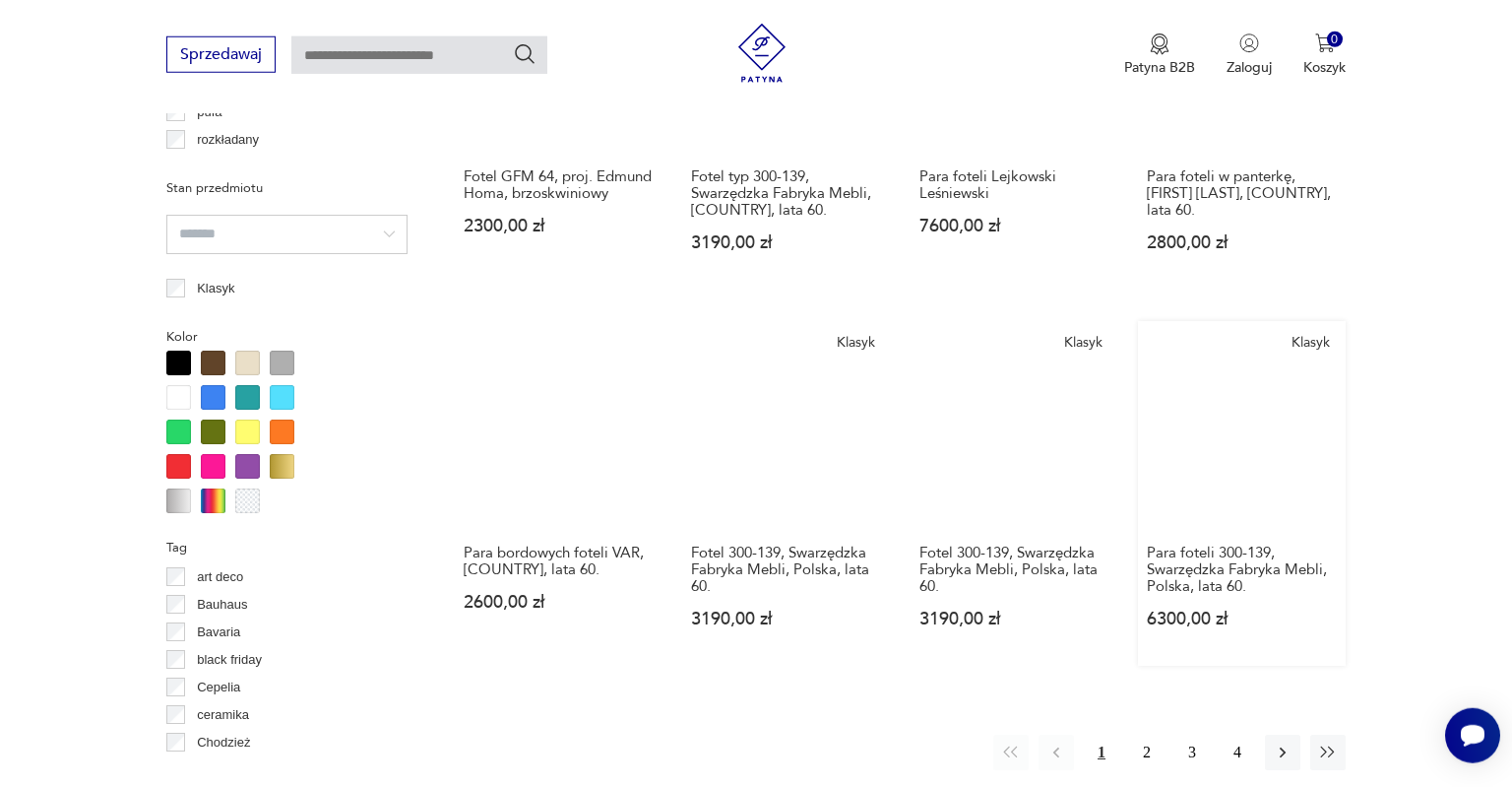 scroll, scrollTop: 1770, scrollLeft: 0, axis: vertical 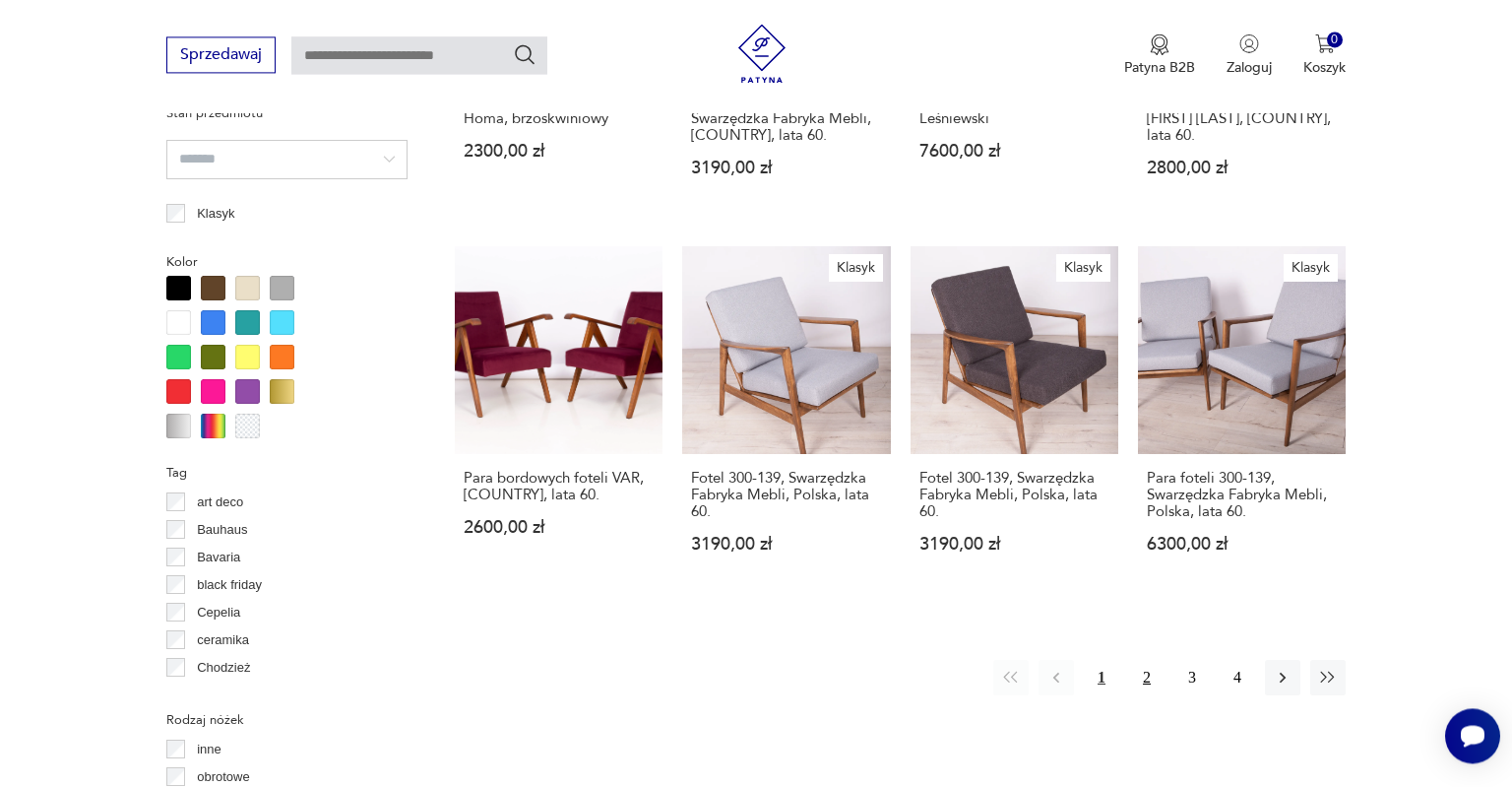click on "2" at bounding box center [1147, 678] 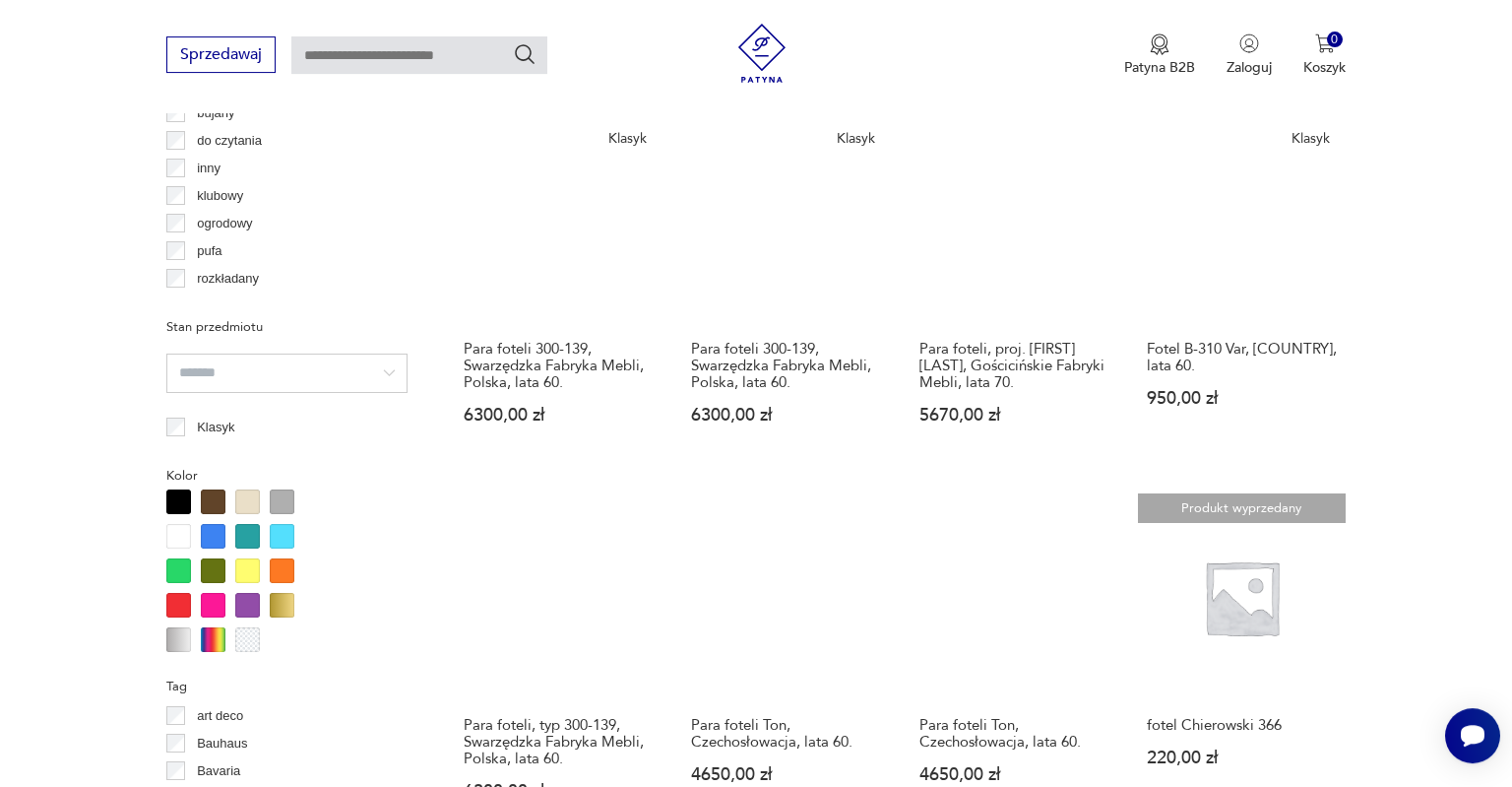 scroll, scrollTop: 1562, scrollLeft: 0, axis: vertical 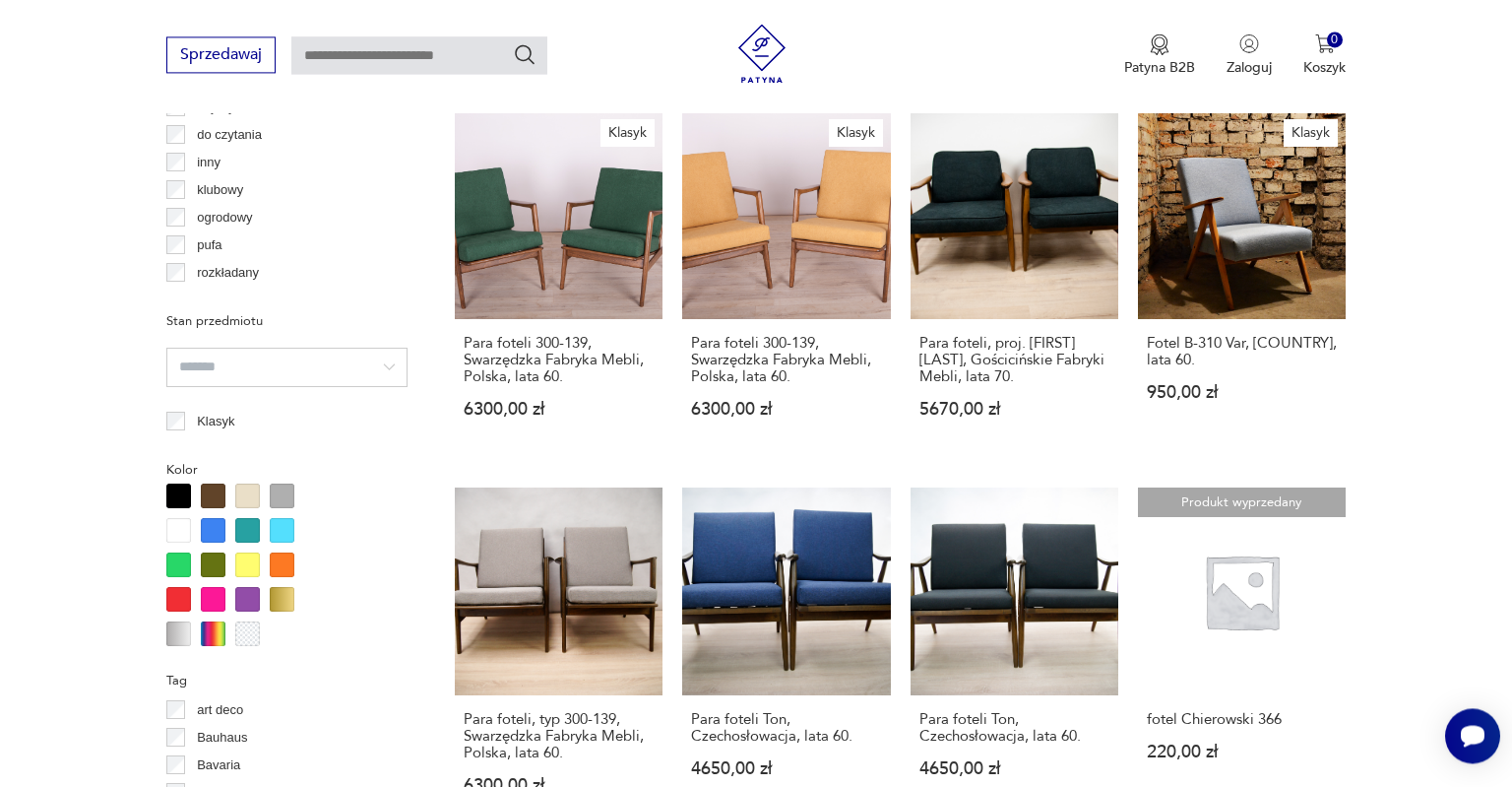 click at bounding box center (286, 367) 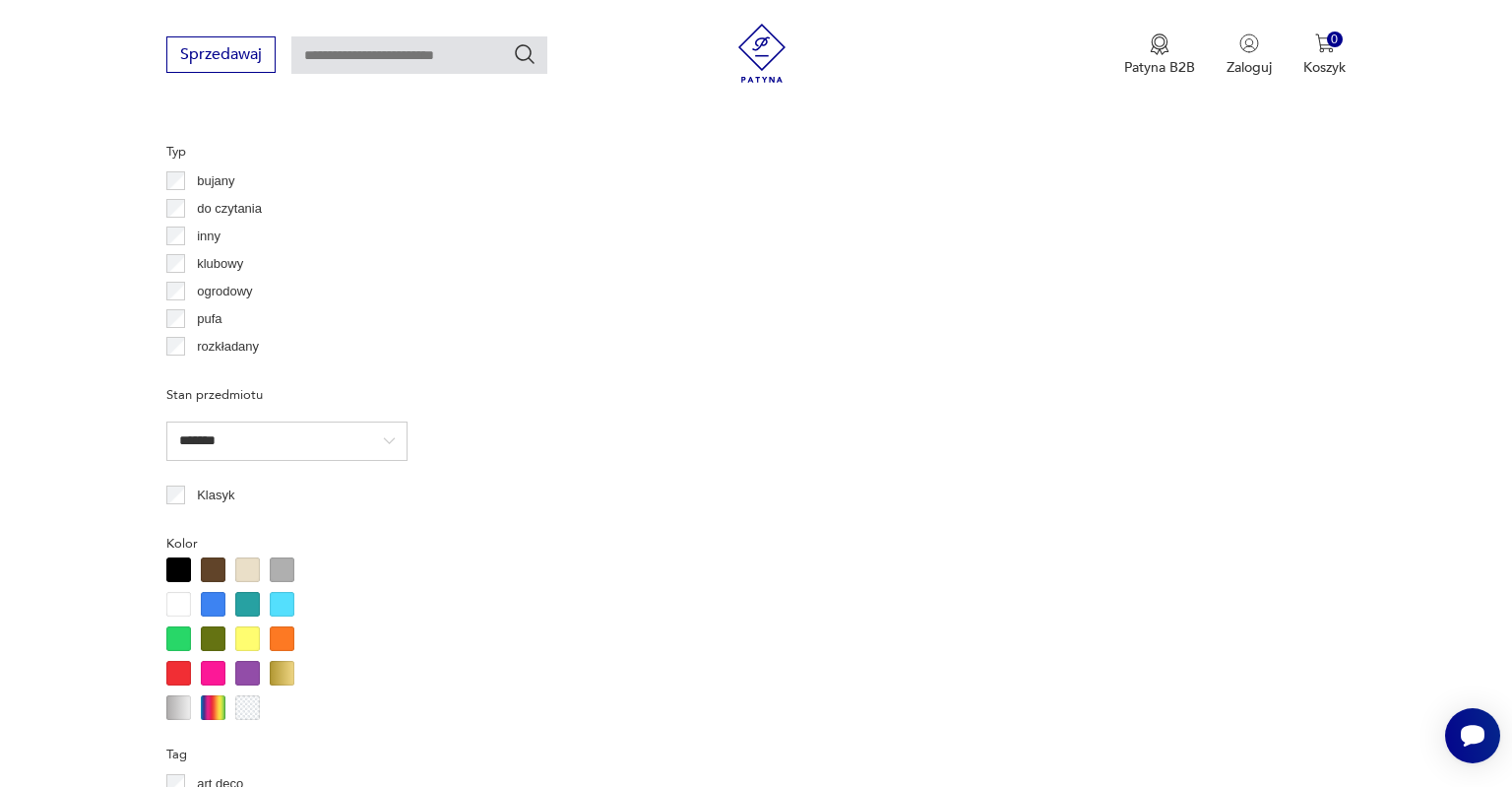scroll, scrollTop: 1562, scrollLeft: 0, axis: vertical 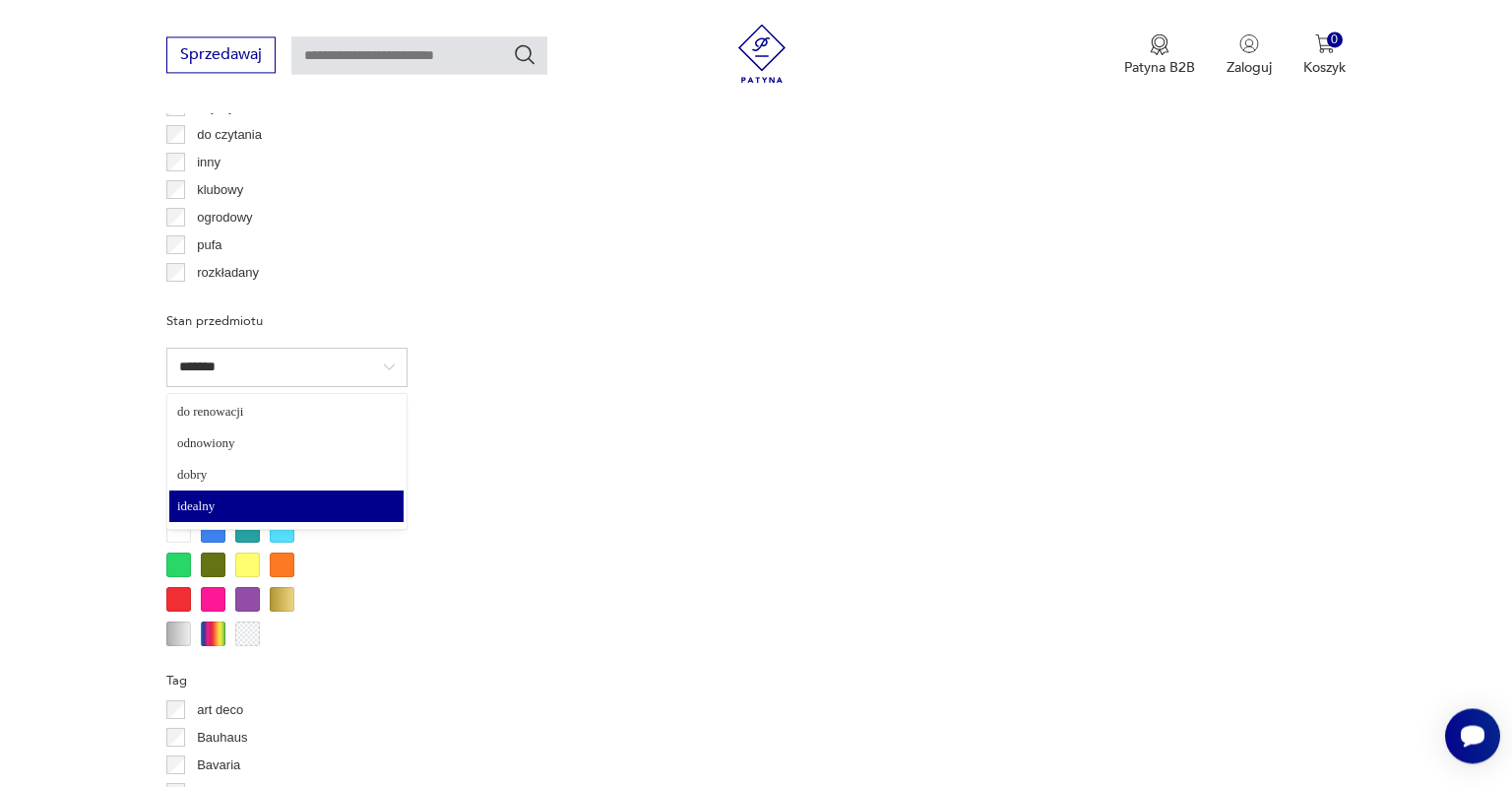 click on "*******" at bounding box center [286, 367] 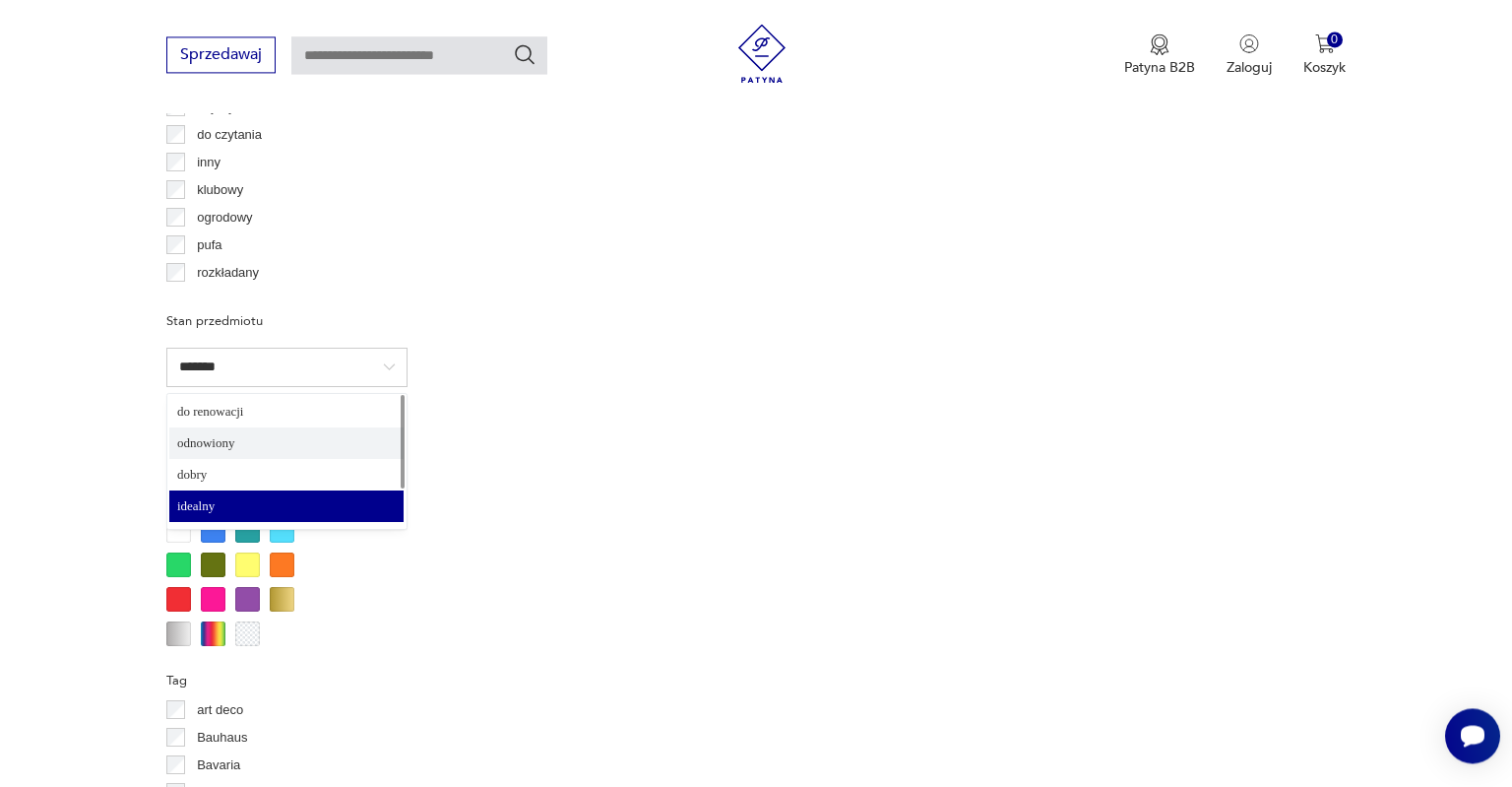 type on "*********" 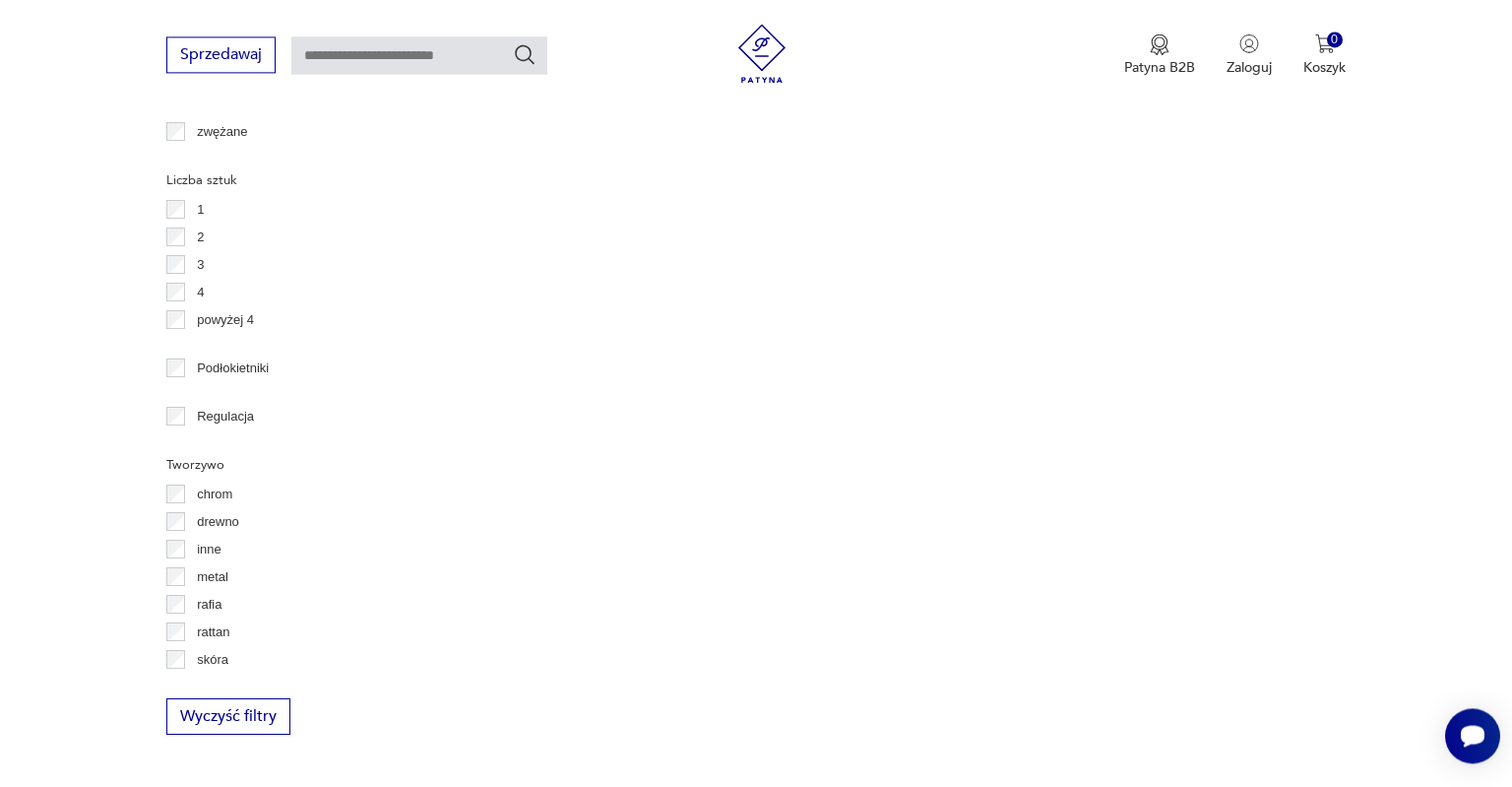 scroll, scrollTop: 2707, scrollLeft: 0, axis: vertical 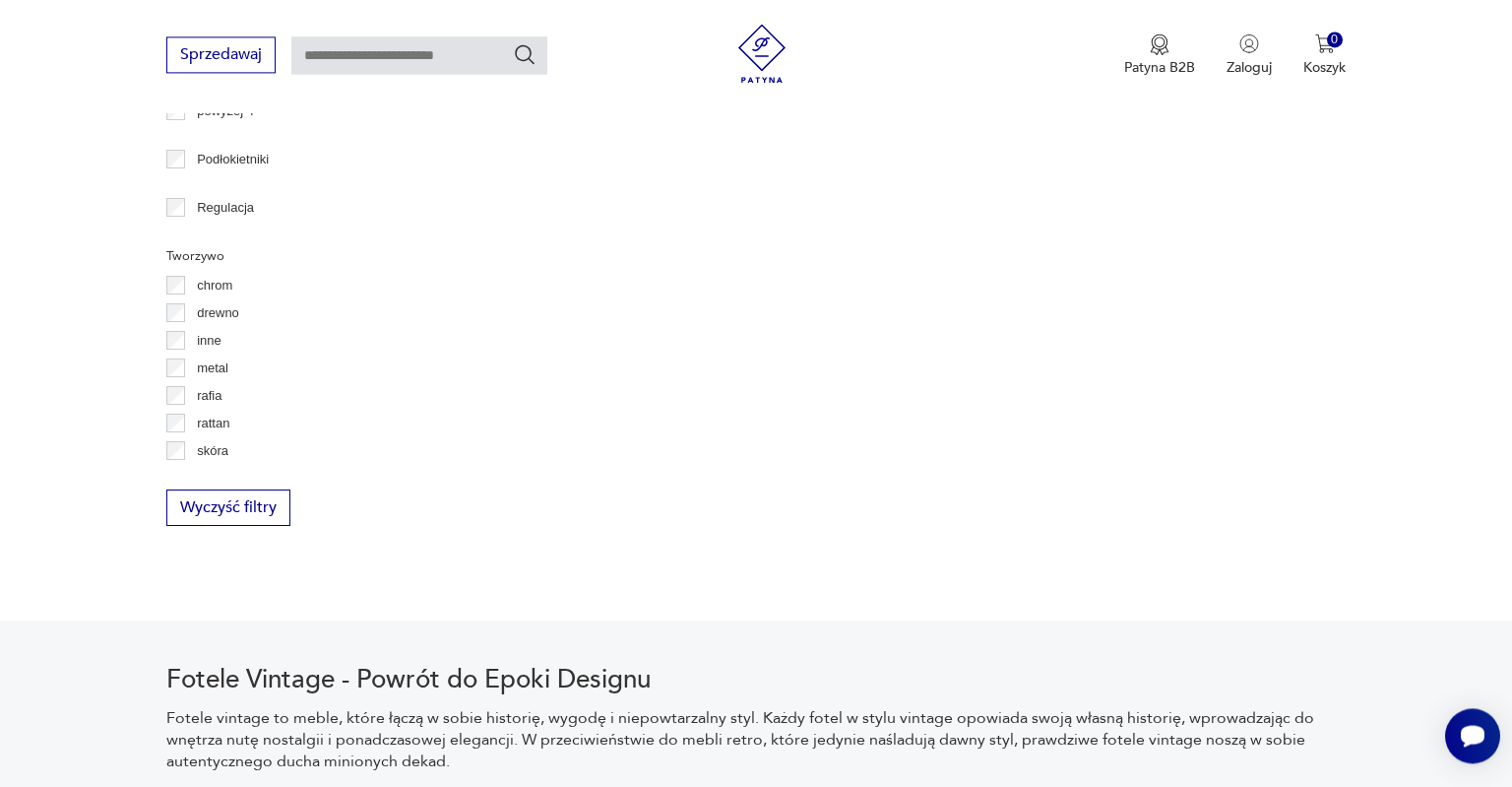 click on "drewno" at bounding box center [218, 313] 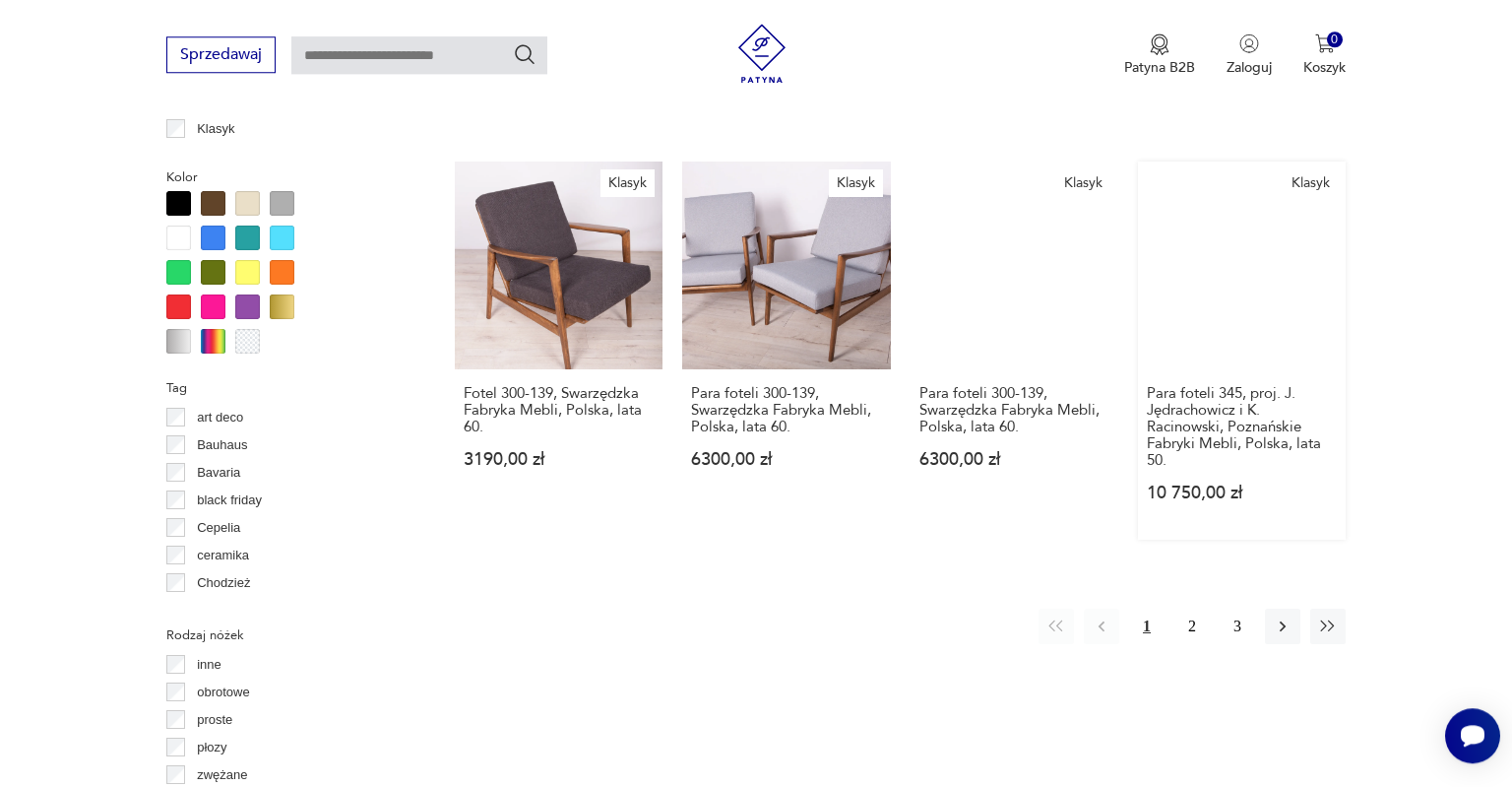 scroll, scrollTop: 1946, scrollLeft: 0, axis: vertical 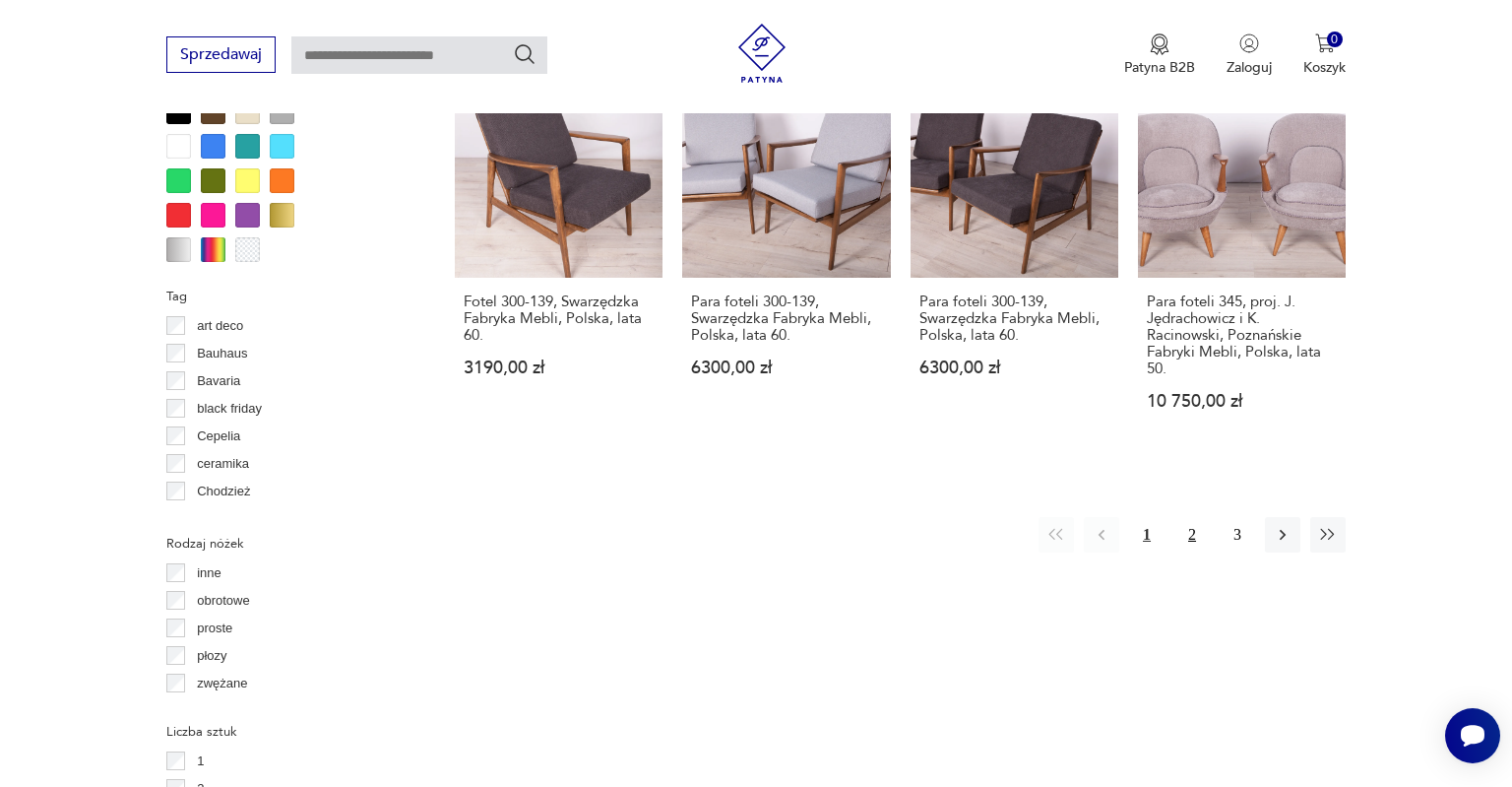 click on "2" at bounding box center [1192, 535] 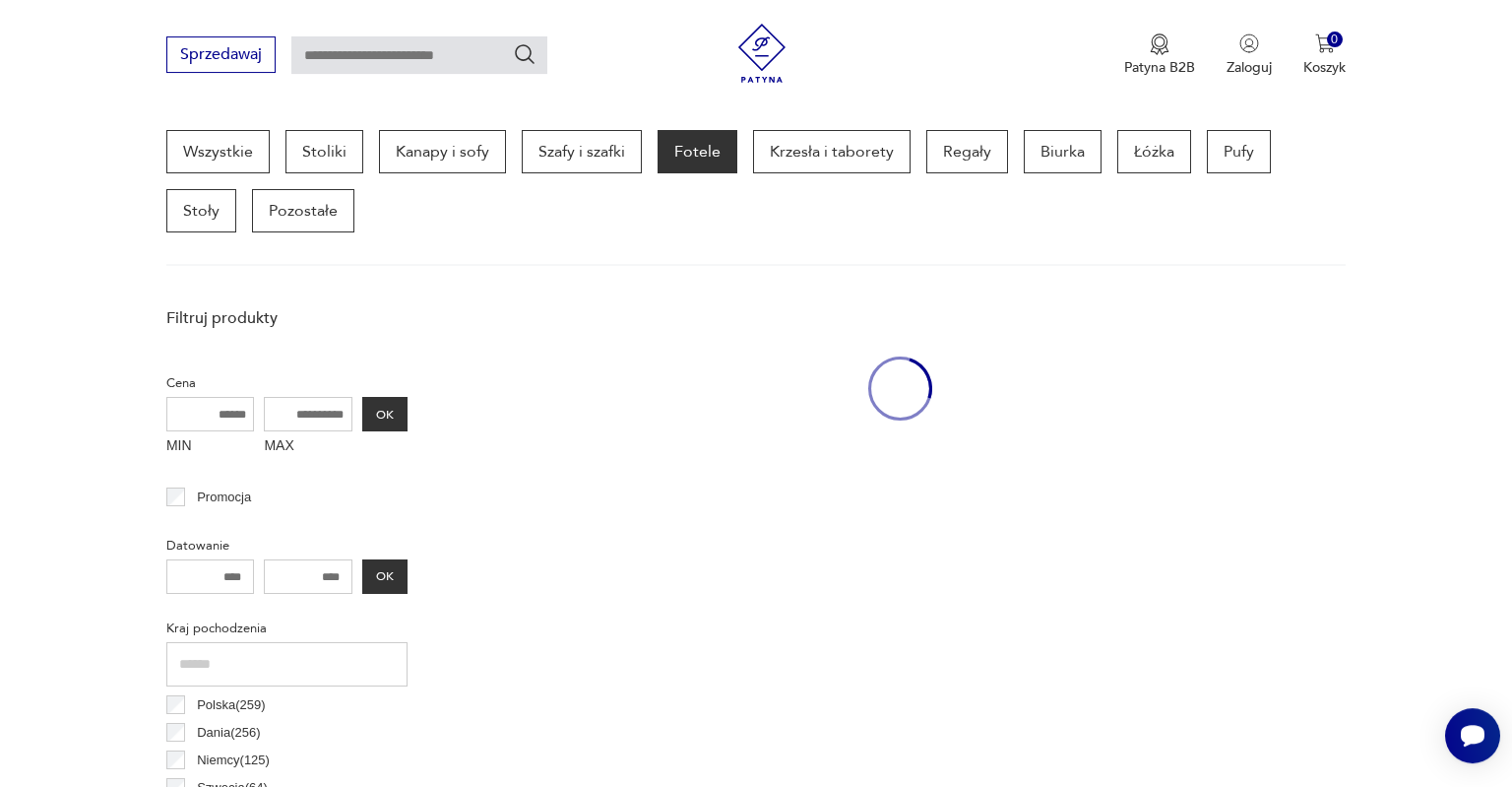 scroll, scrollTop: 521, scrollLeft: 0, axis: vertical 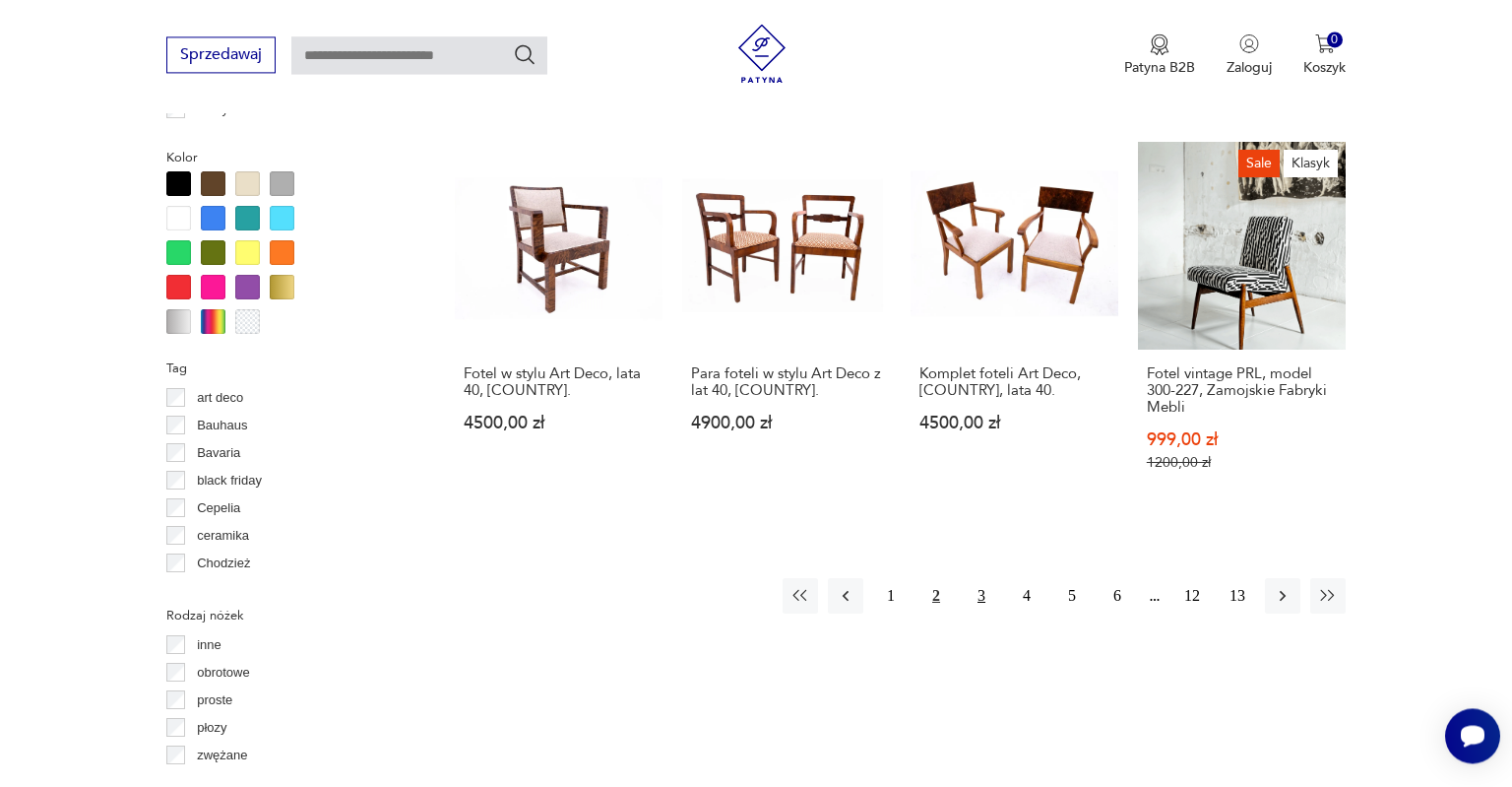 click on "3" at bounding box center [981, 596] 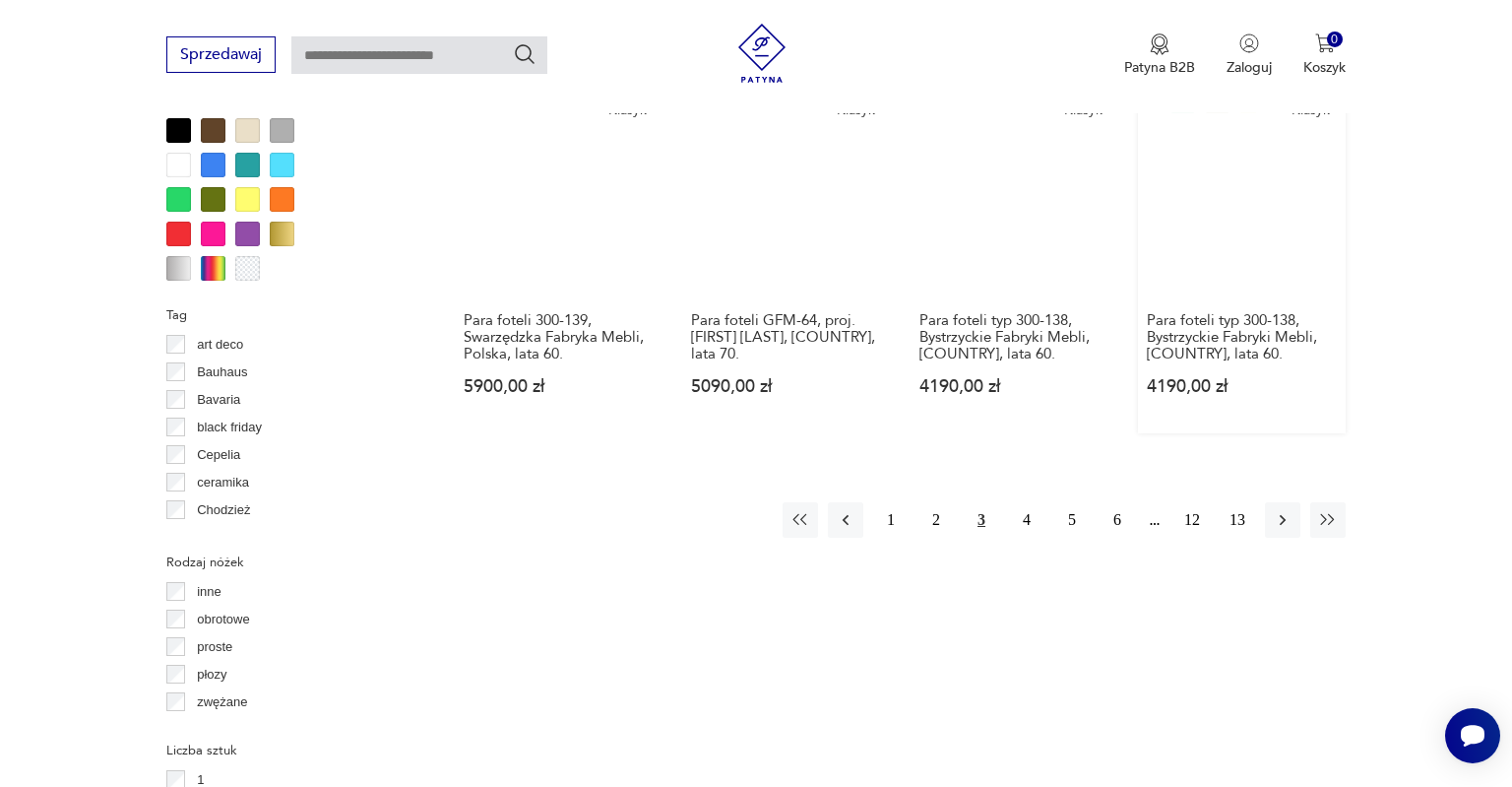 scroll, scrollTop: 1978, scrollLeft: 0, axis: vertical 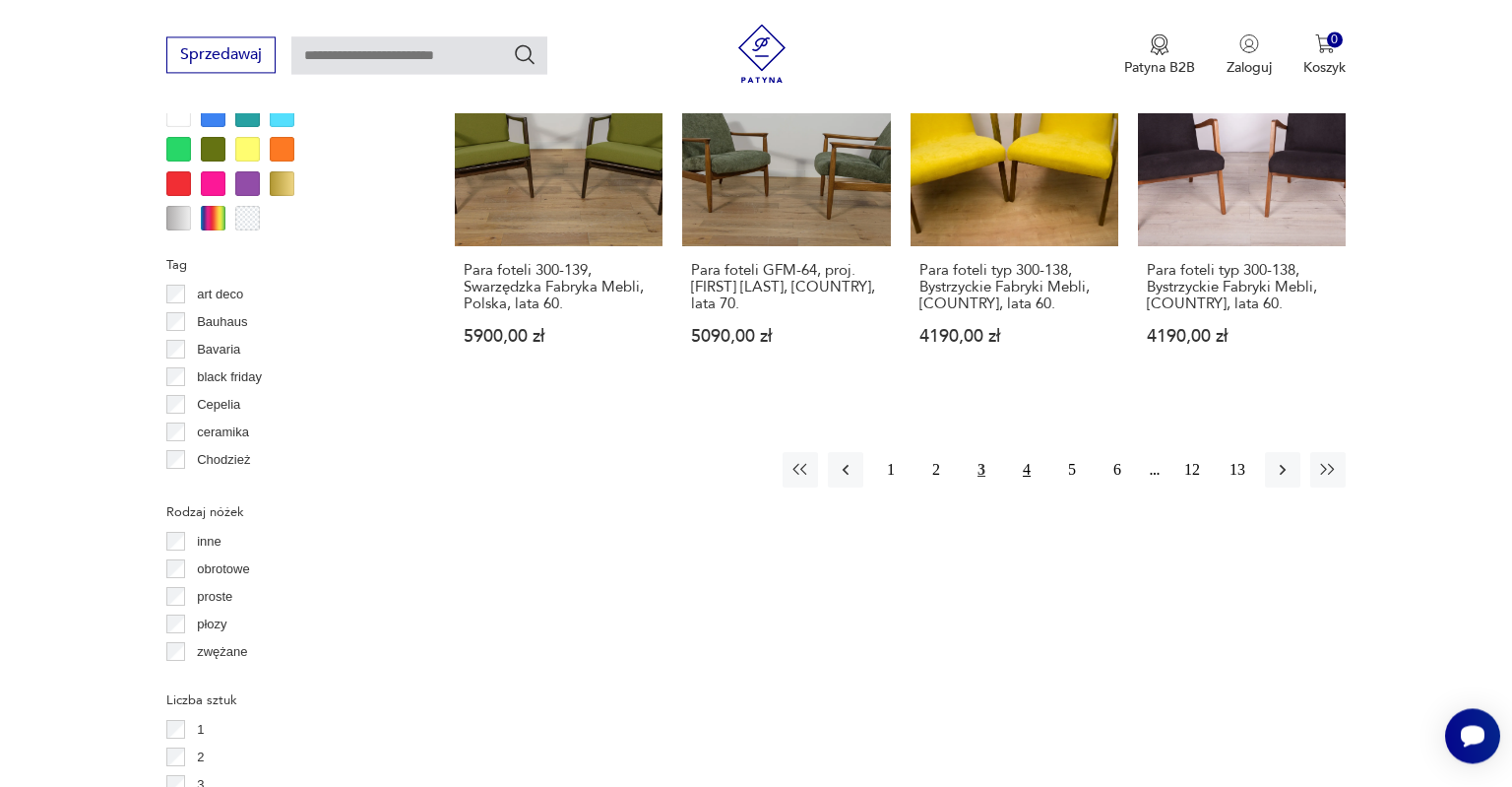 click on "4" at bounding box center (1027, 470) 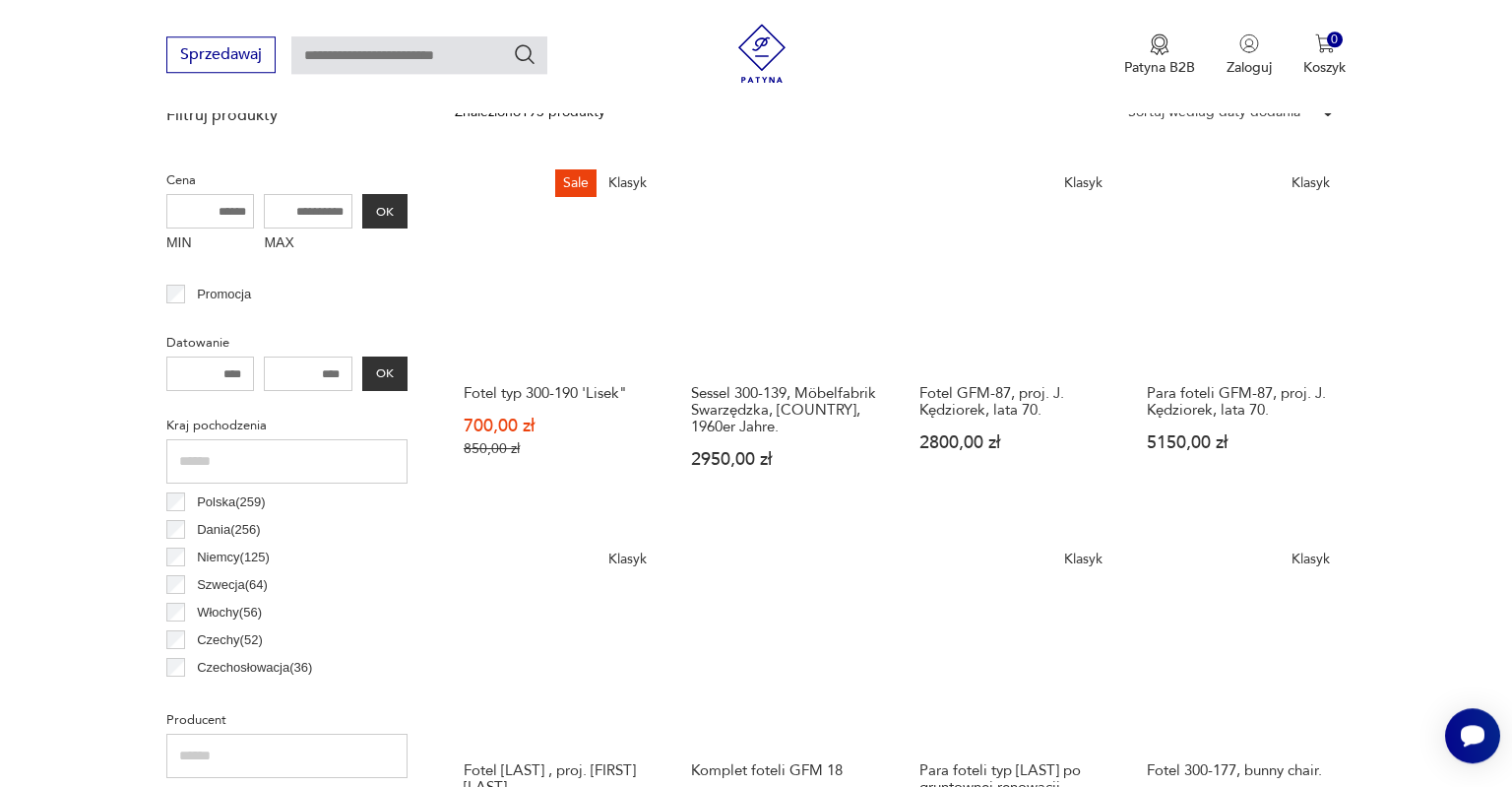 scroll, scrollTop: 0, scrollLeft: 0, axis: both 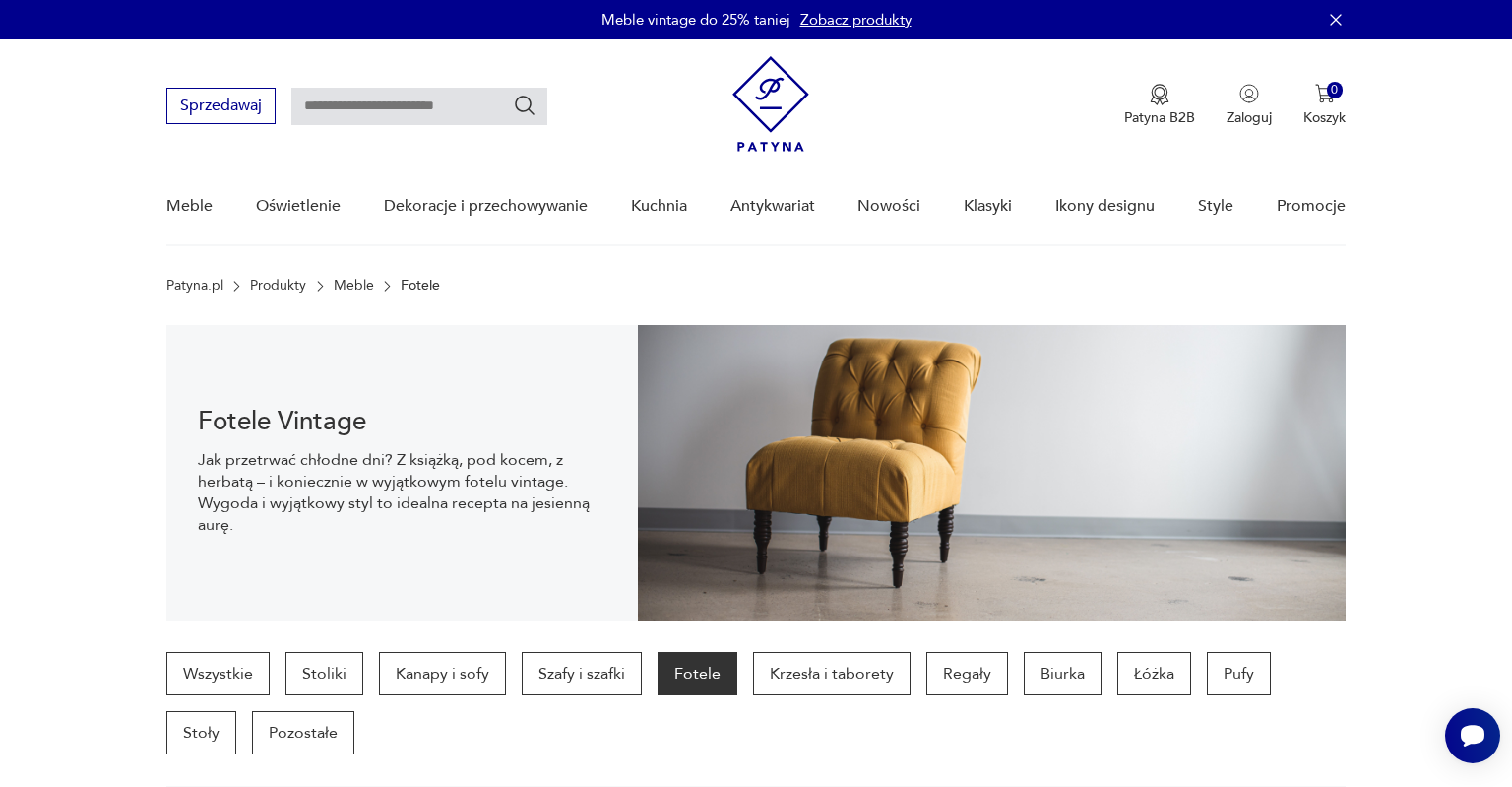 click at bounding box center (771, 103) 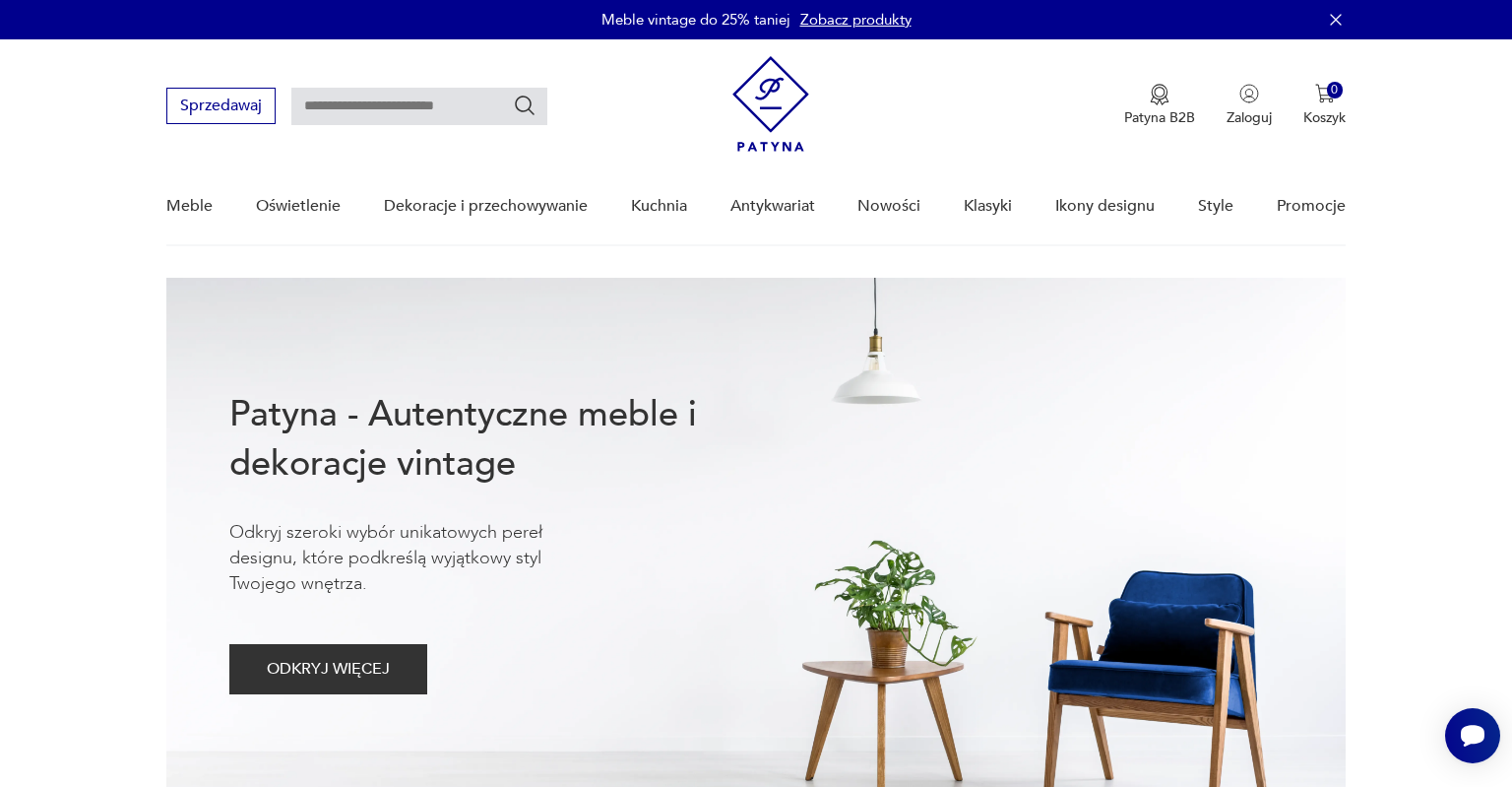 click at bounding box center (419, 106) 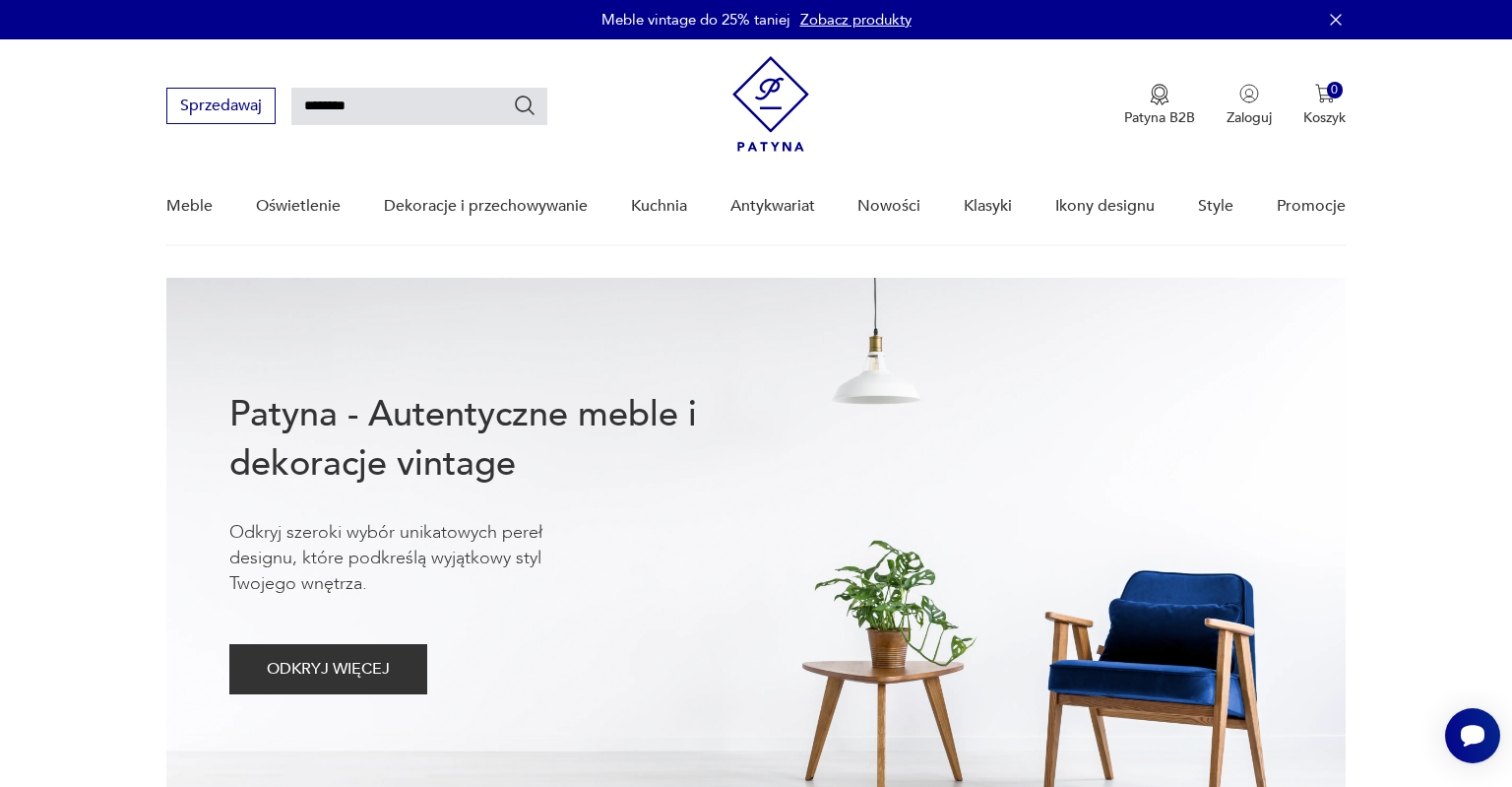 type on "********" 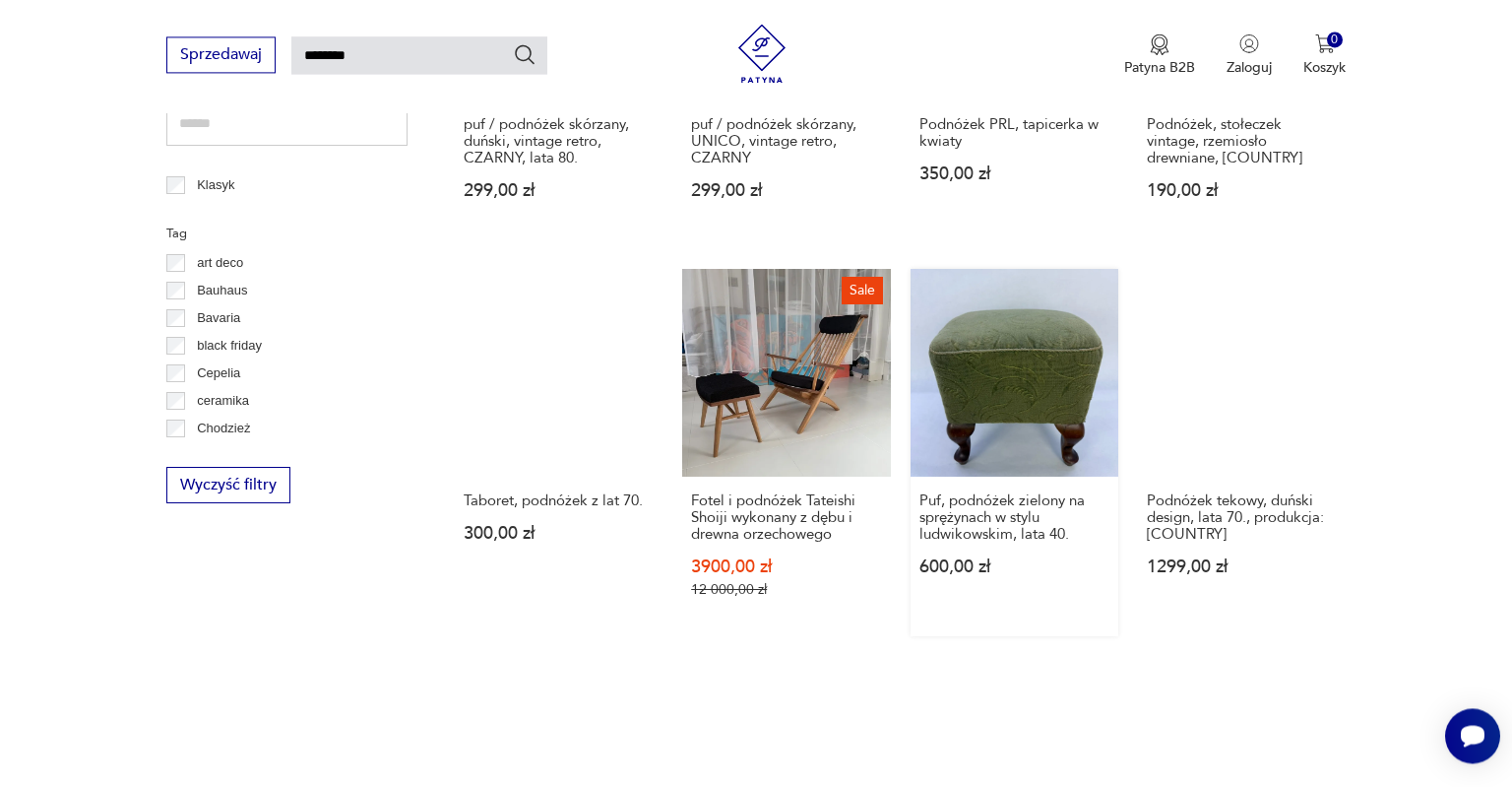 scroll, scrollTop: 1317, scrollLeft: 0, axis: vertical 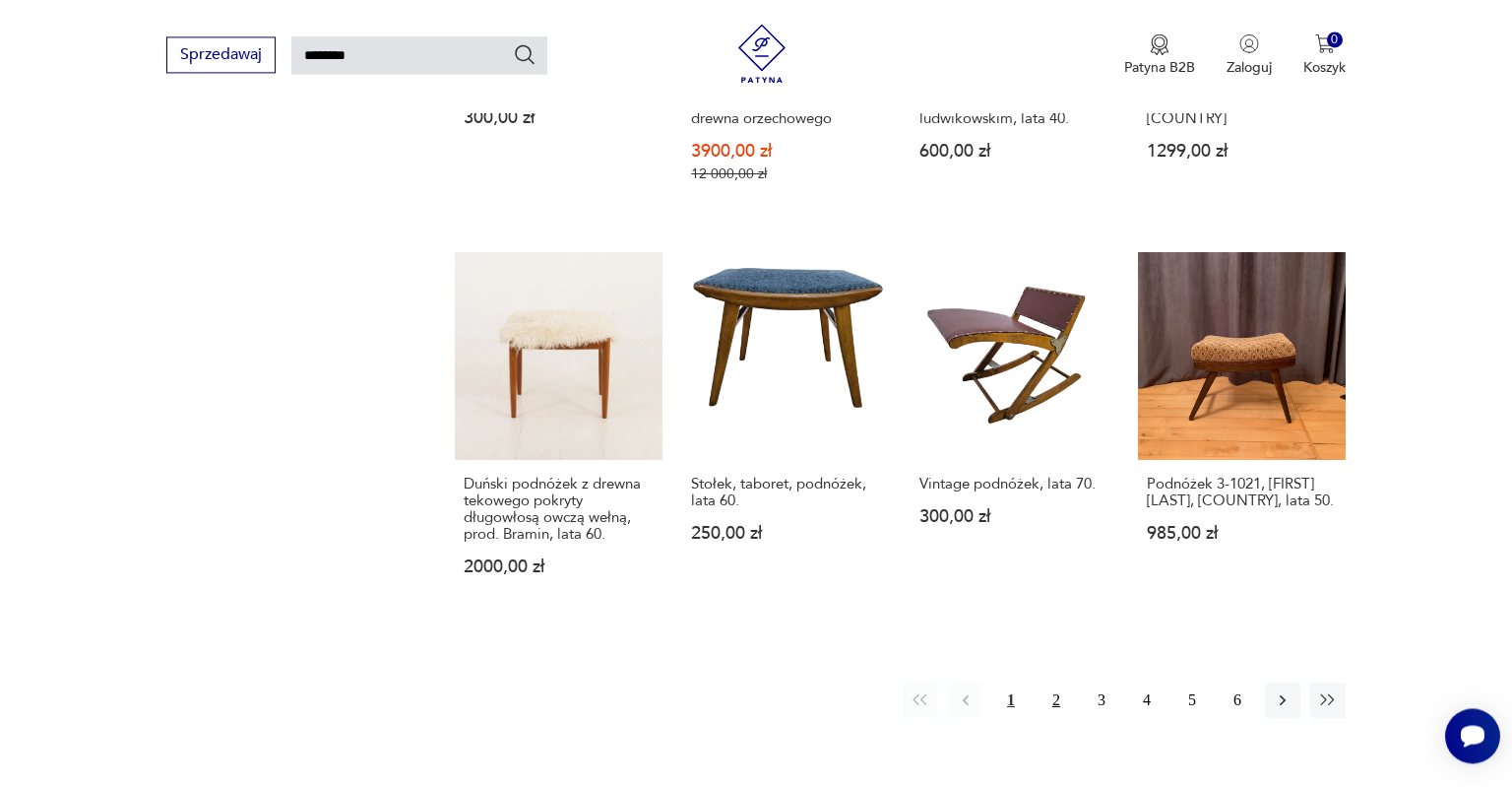 click on "2" at bounding box center [1056, 700] 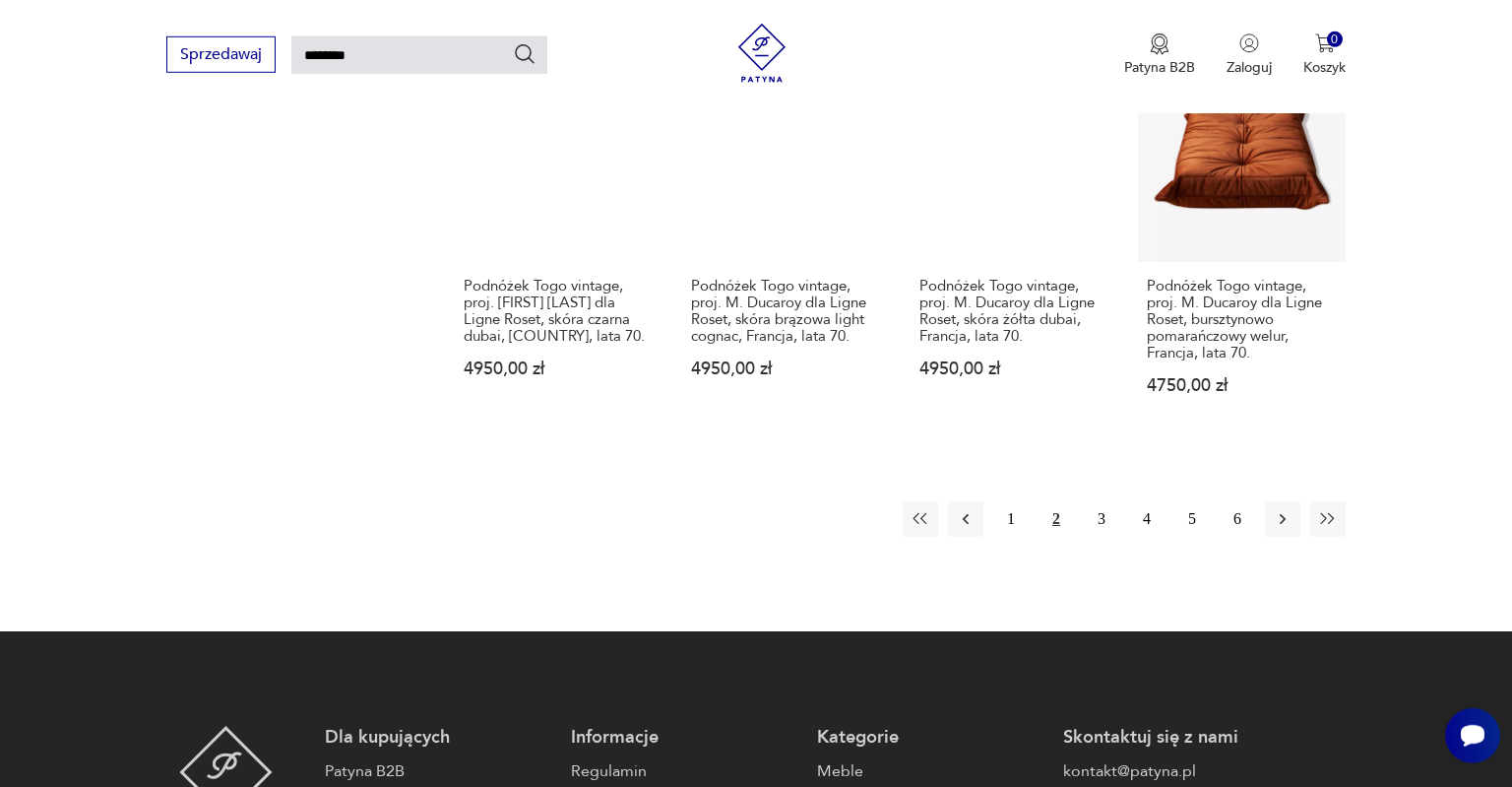 scroll, scrollTop: 1629, scrollLeft: 0, axis: vertical 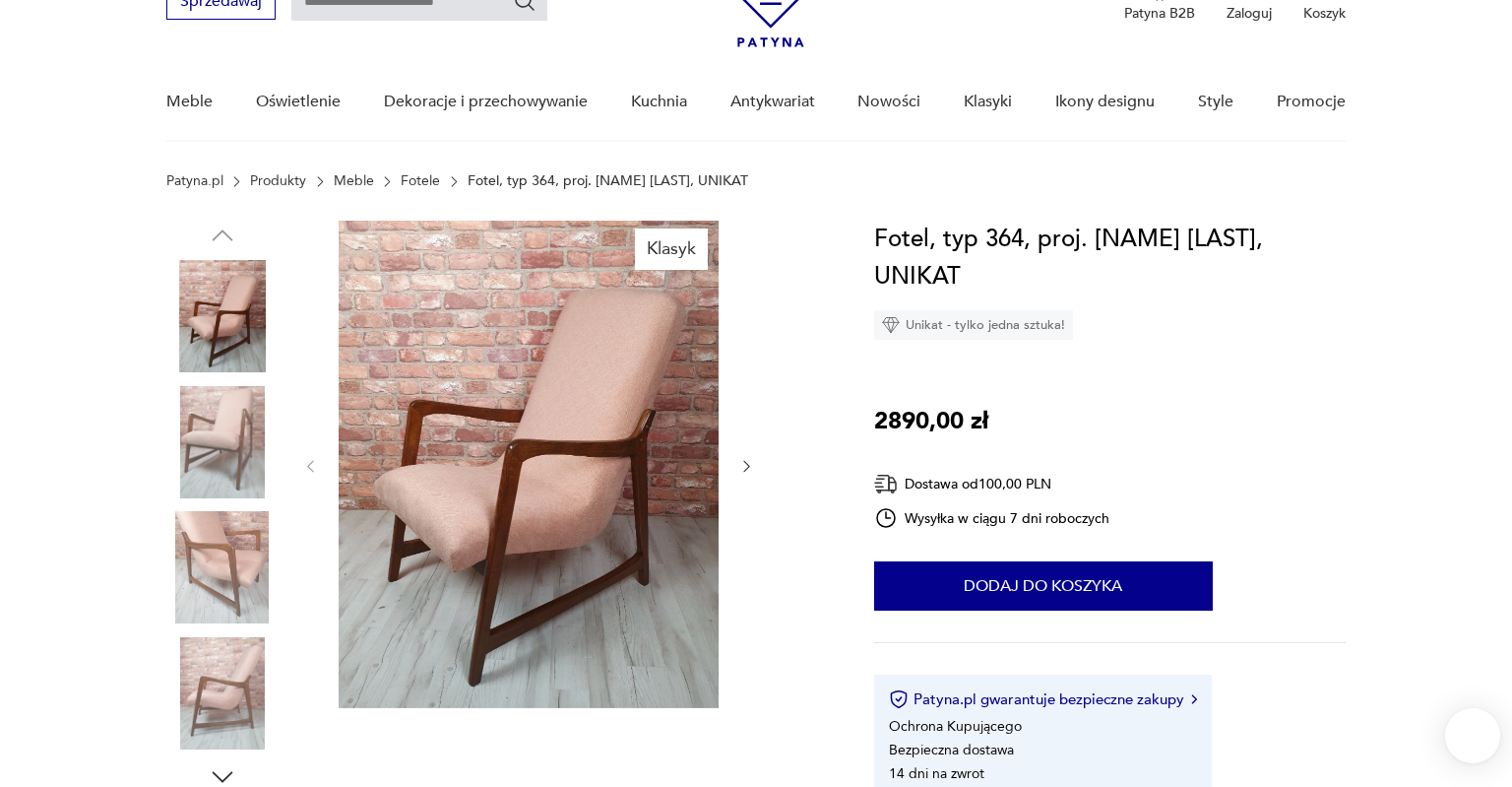 click at bounding box center [222, 442] 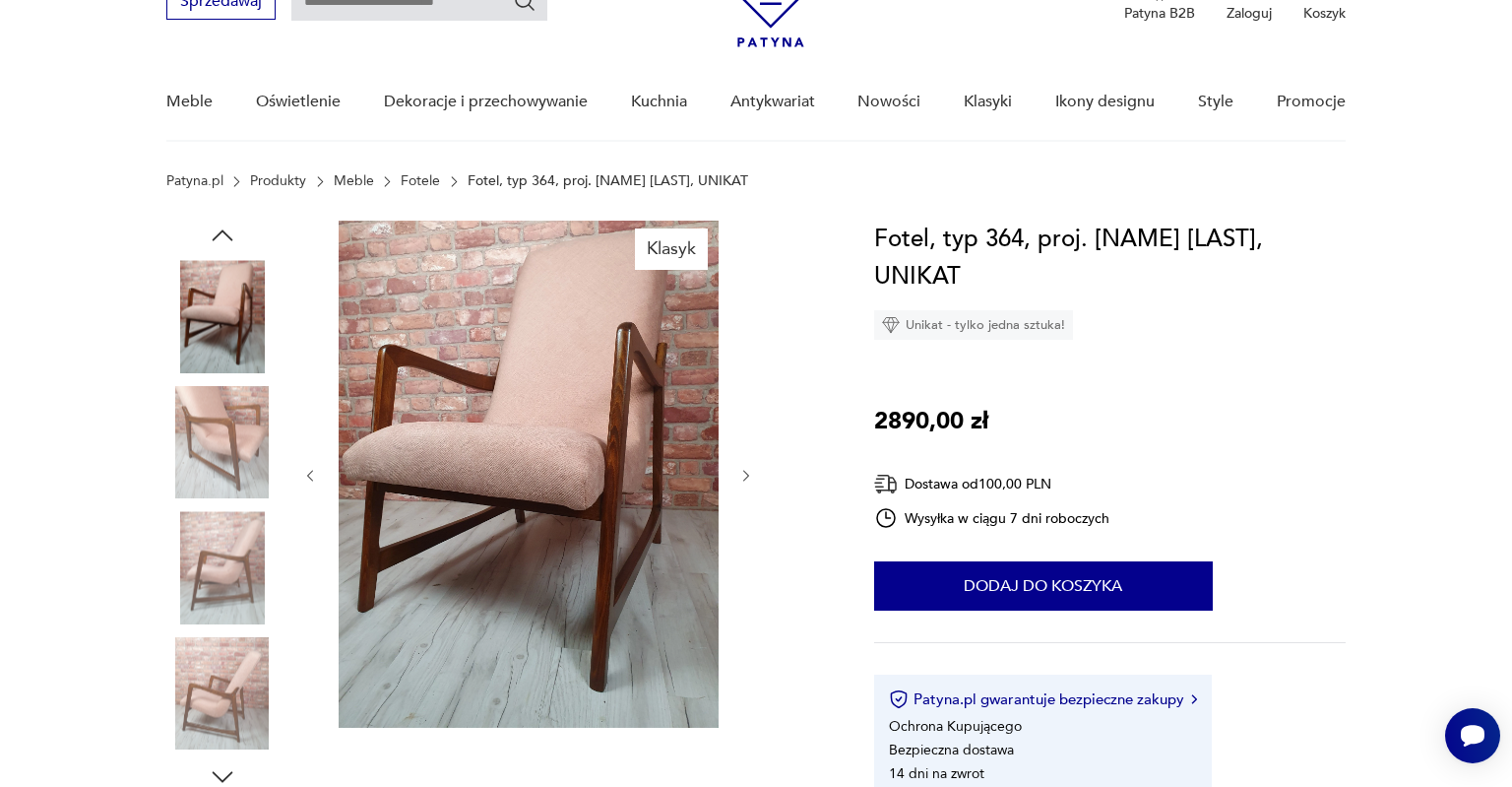 scroll, scrollTop: 0, scrollLeft: 0, axis: both 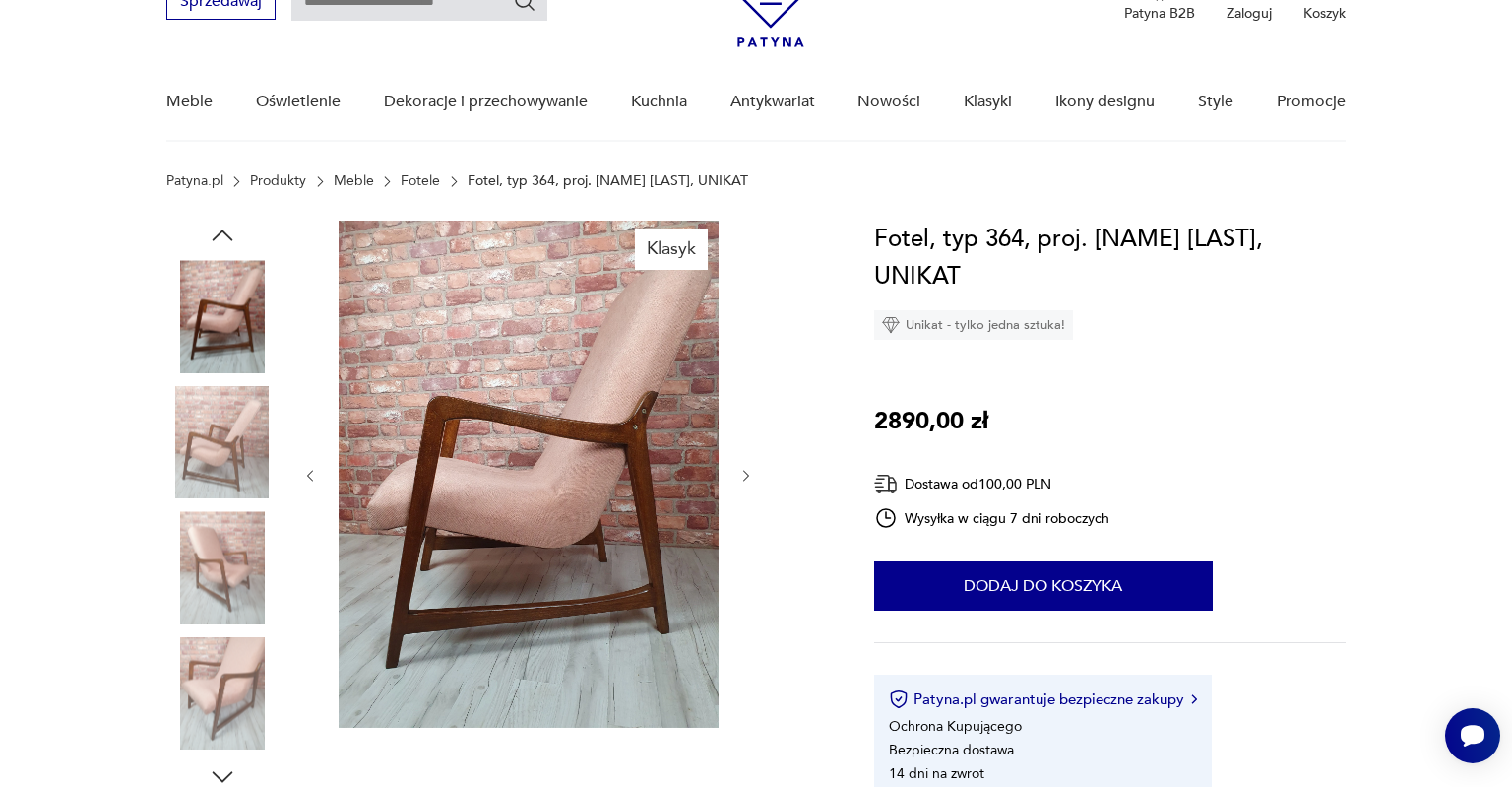 click at bounding box center (222, 693) 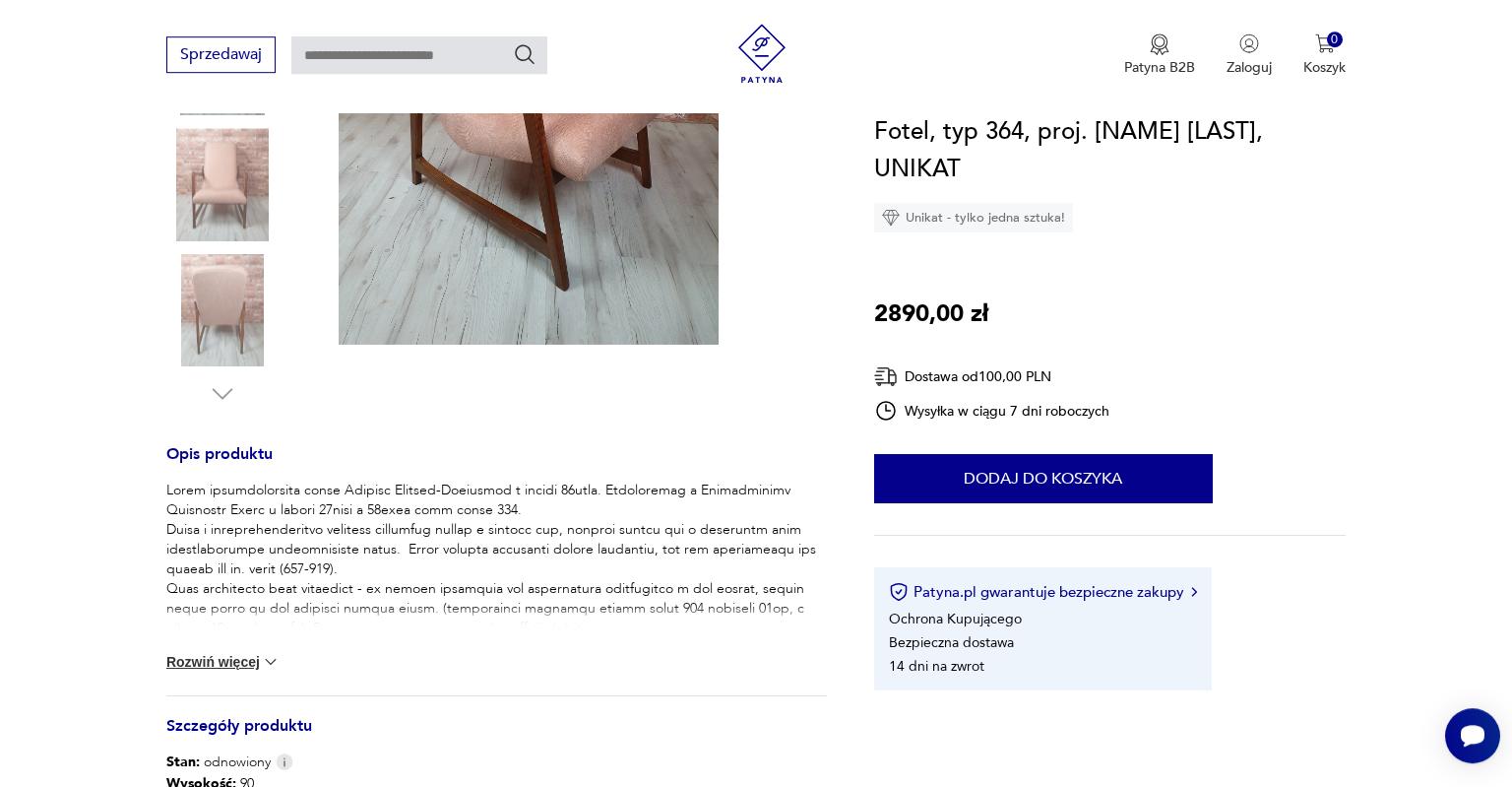 scroll, scrollTop: 623, scrollLeft: 0, axis: vertical 